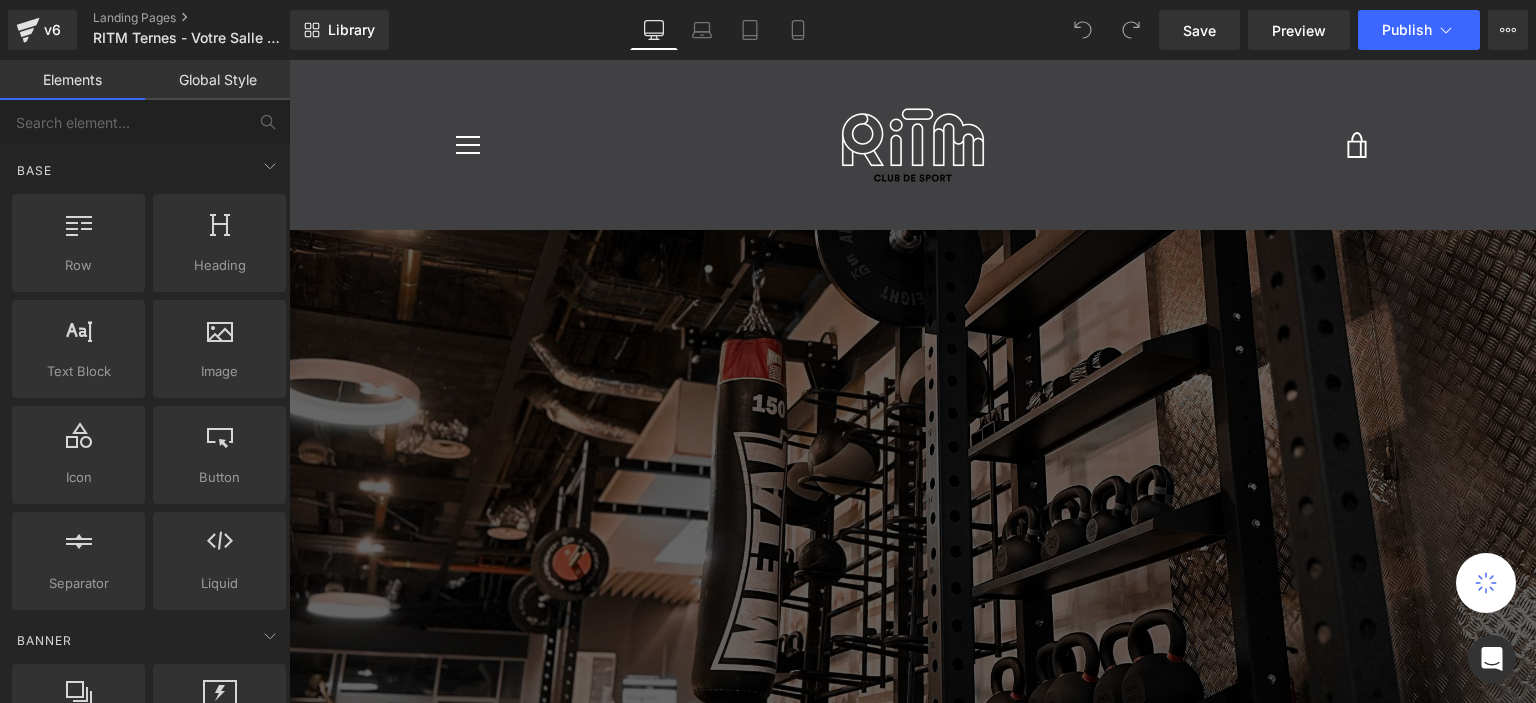 scroll, scrollTop: 0, scrollLeft: 0, axis: both 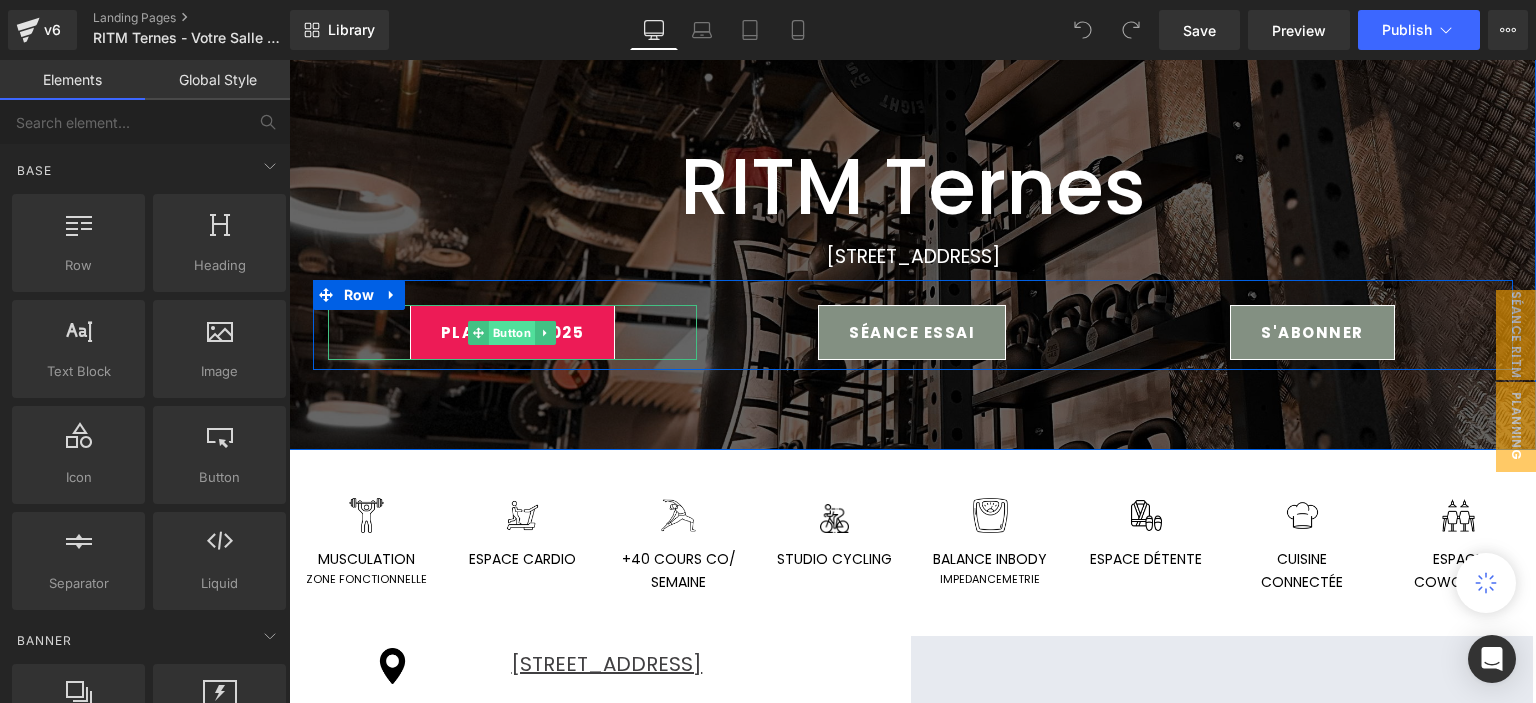 click on "Button" at bounding box center (512, 333) 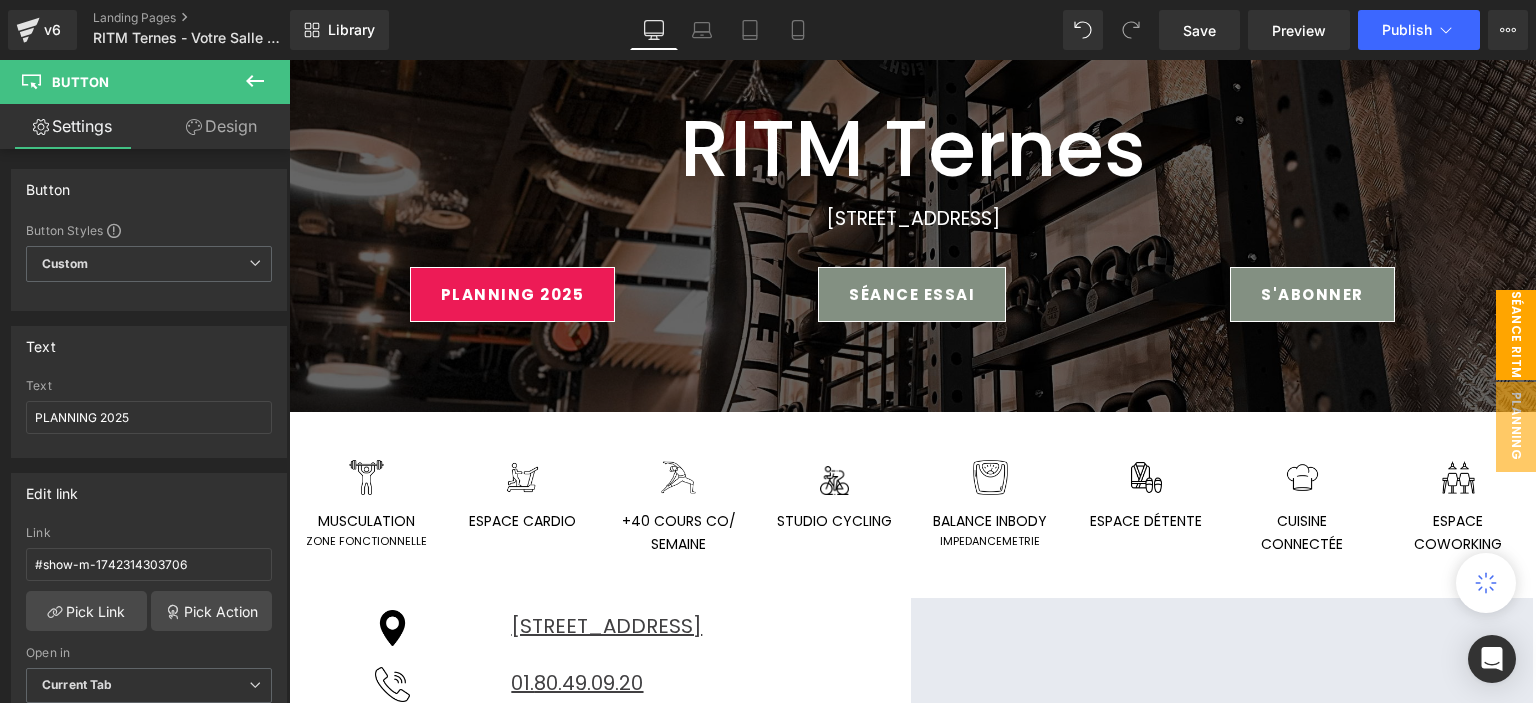 scroll, scrollTop: 300, scrollLeft: 0, axis: vertical 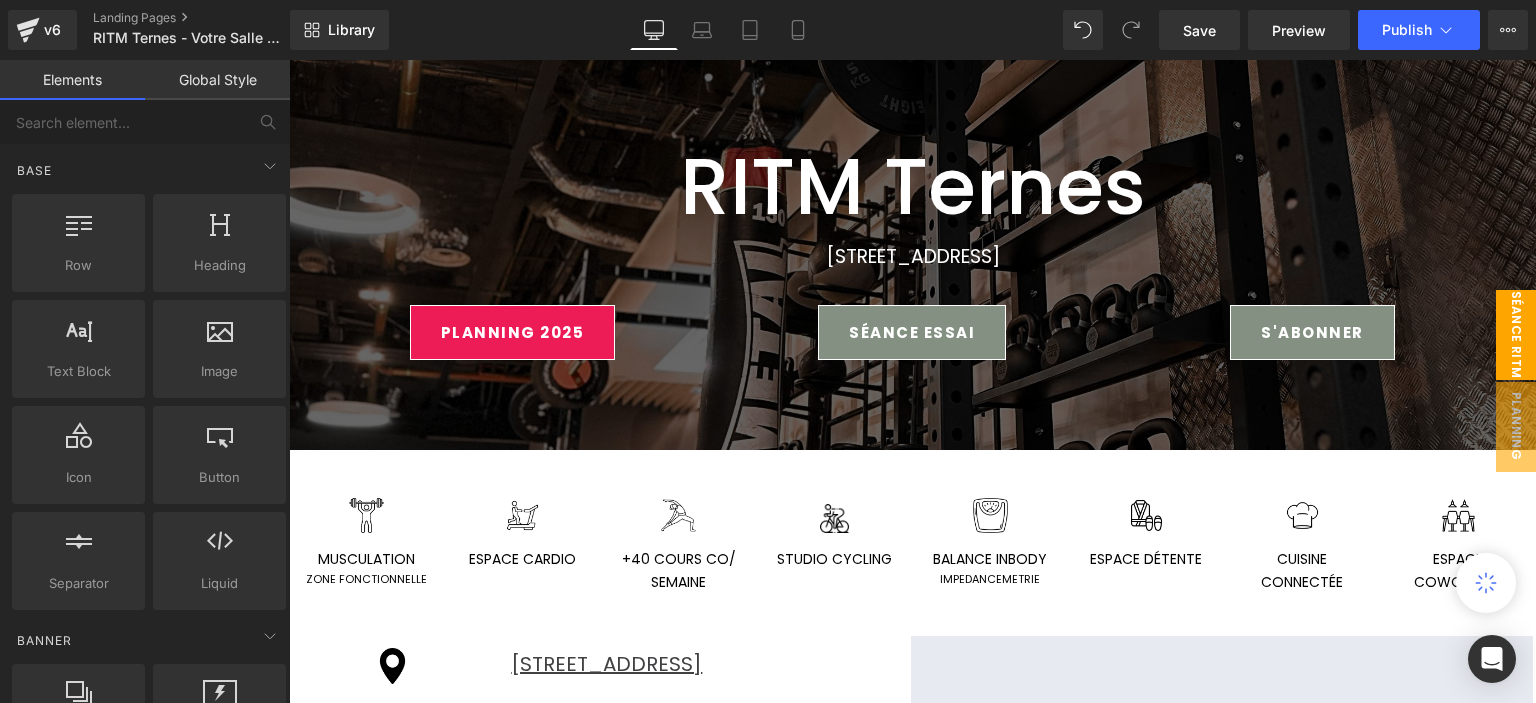click on "séance ritm" at bounding box center (1516, 335) 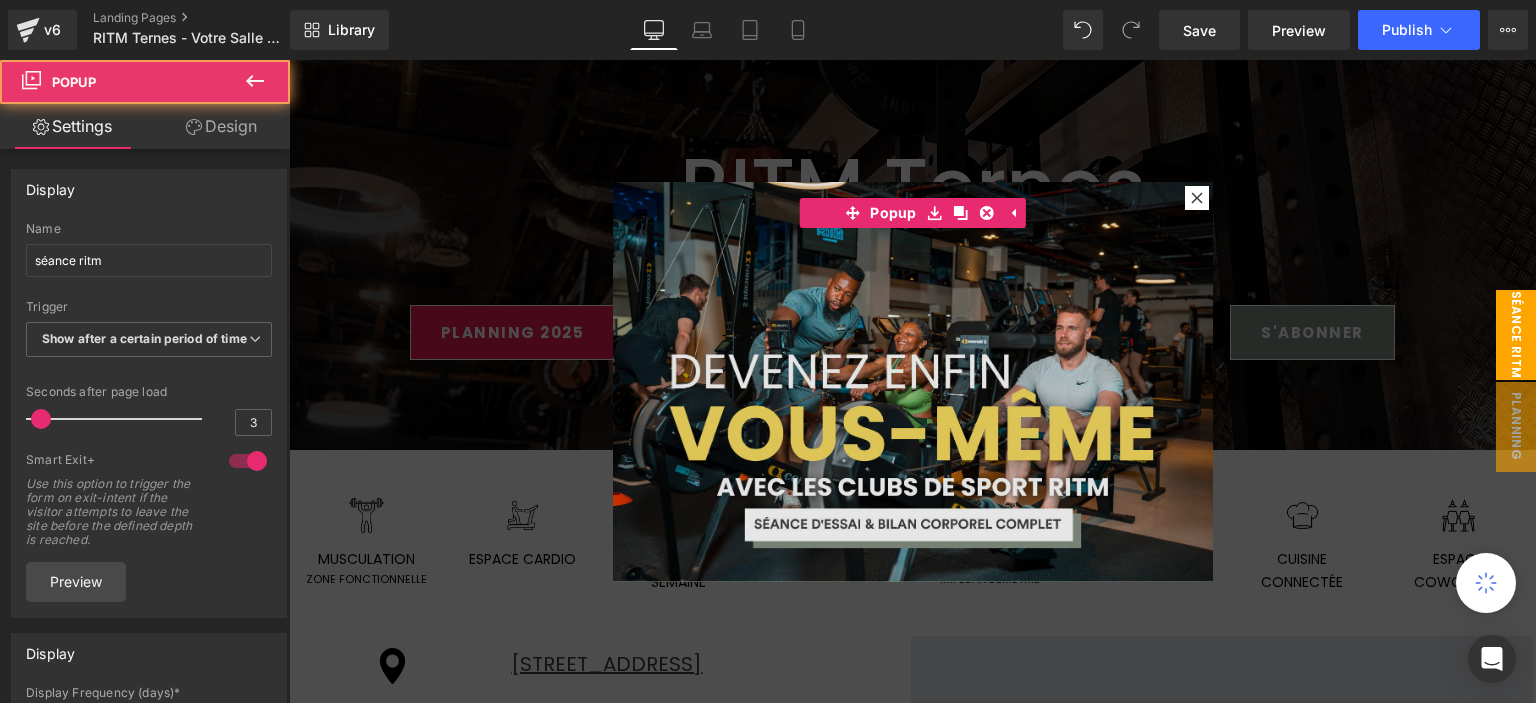 click at bounding box center (913, 382) 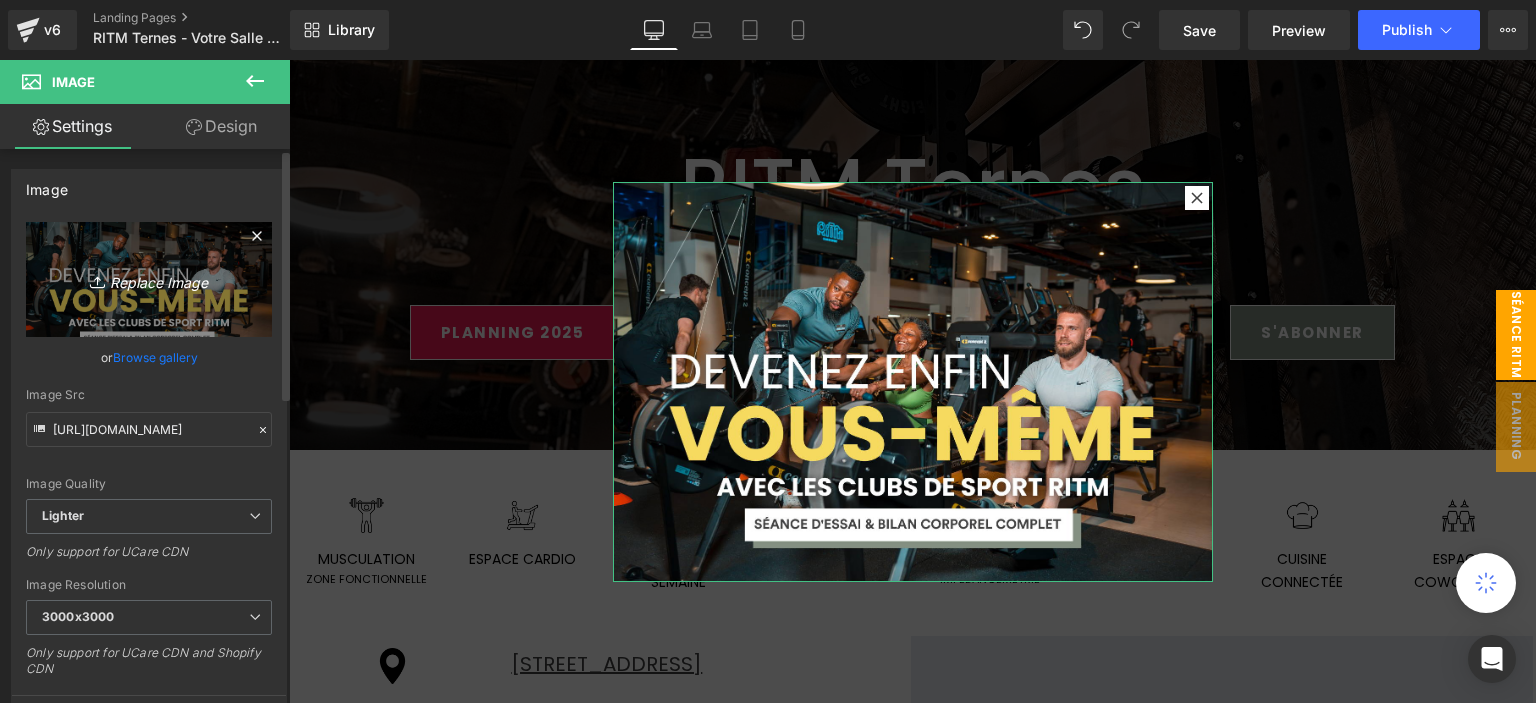 click on "Replace Image" at bounding box center (149, 279) 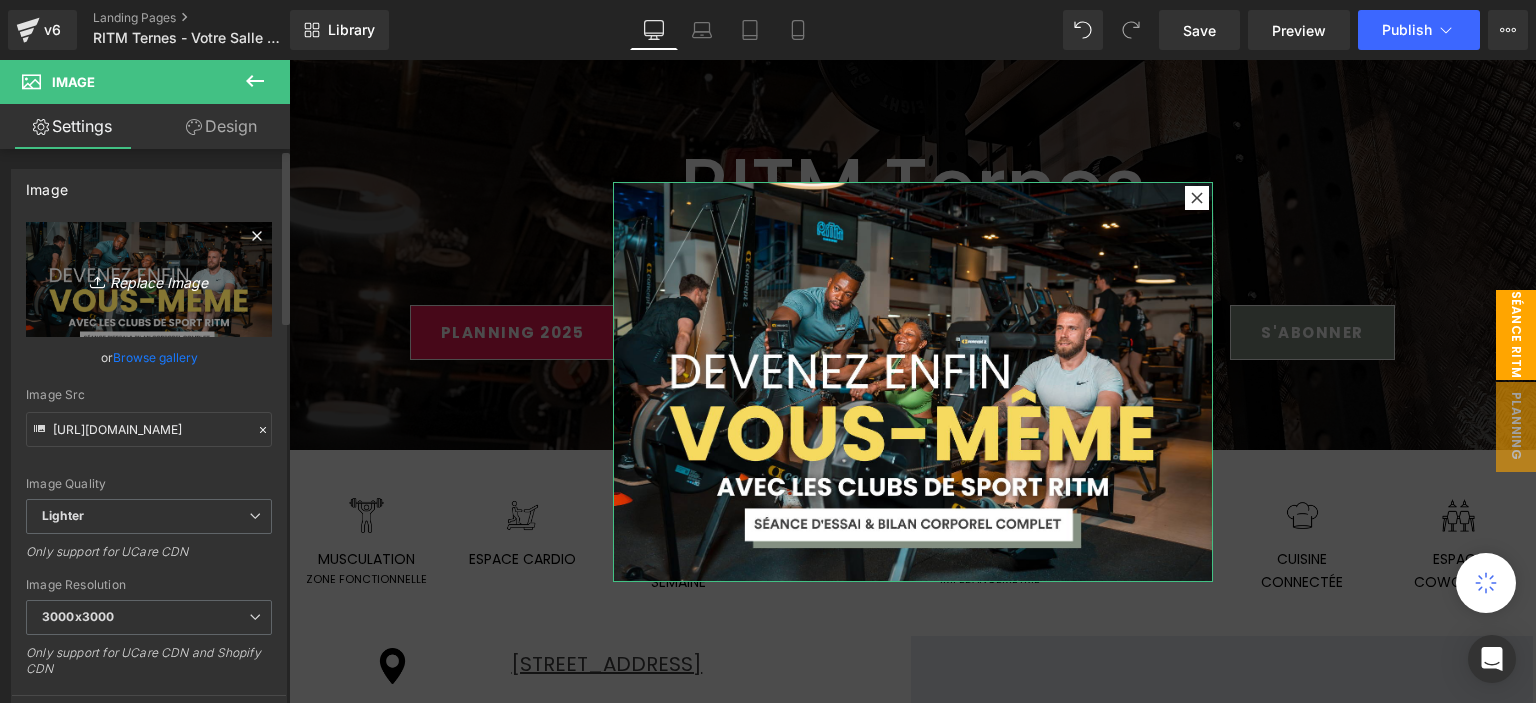 type on "C:\fakepath\pop up (8).png" 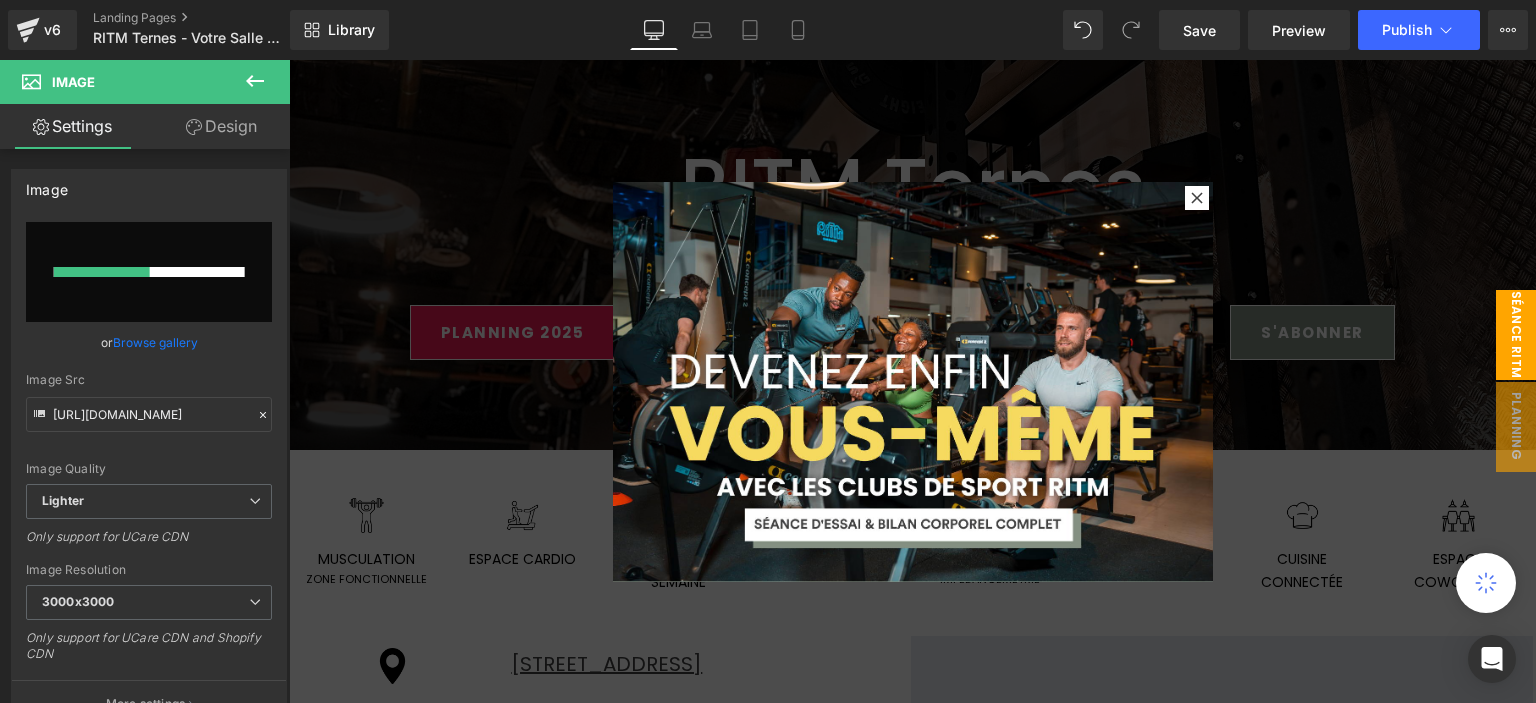 type 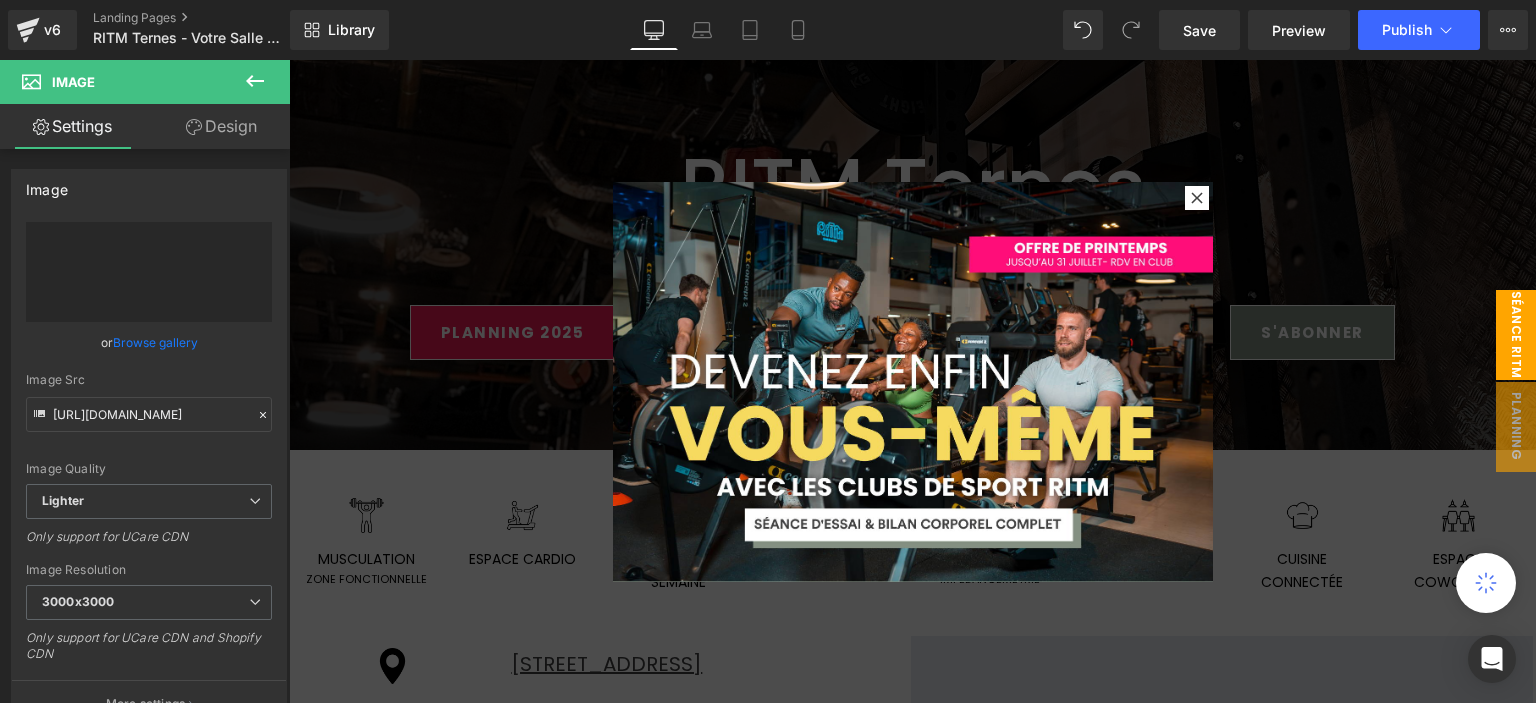 type on "https://ucarecdn.com/4197e0aa-5910-404b-bf49-b3ded7b8144d/-/format/auto/-/preview/3000x3000/-/quality/lighter/pop%20up%20_8_.png" 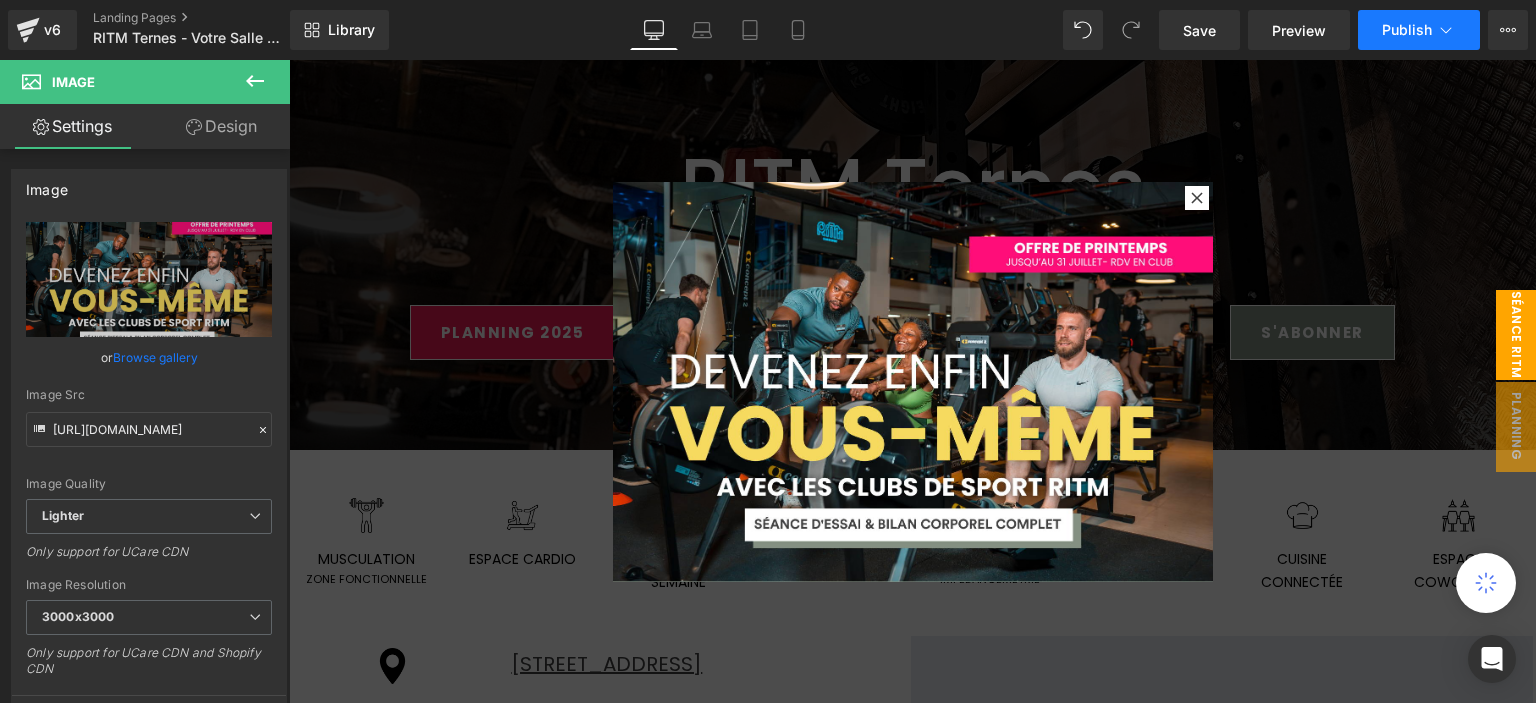 click on "Publish" at bounding box center (1419, 30) 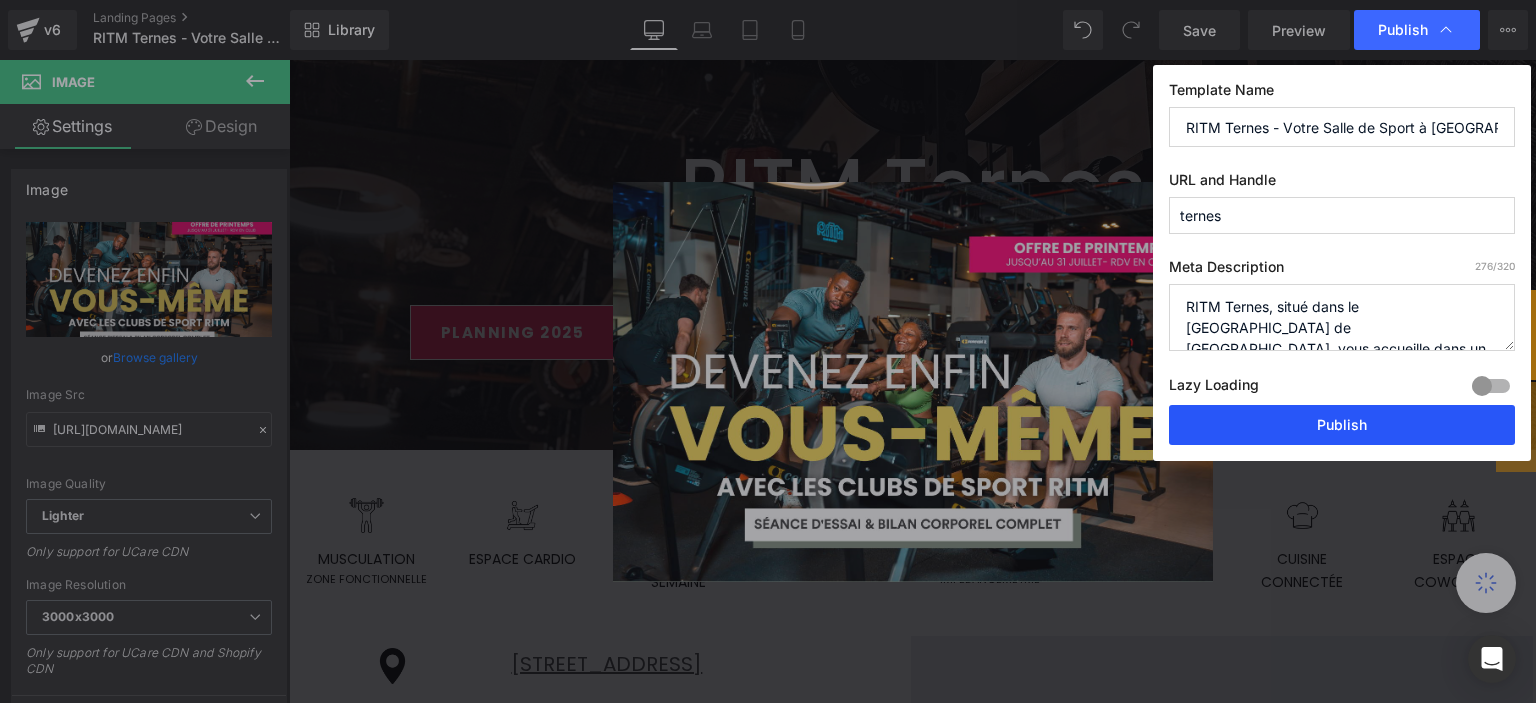 drag, startPoint x: 942, startPoint y: 351, endPoint x: 1231, endPoint y: 411, distance: 295.16266 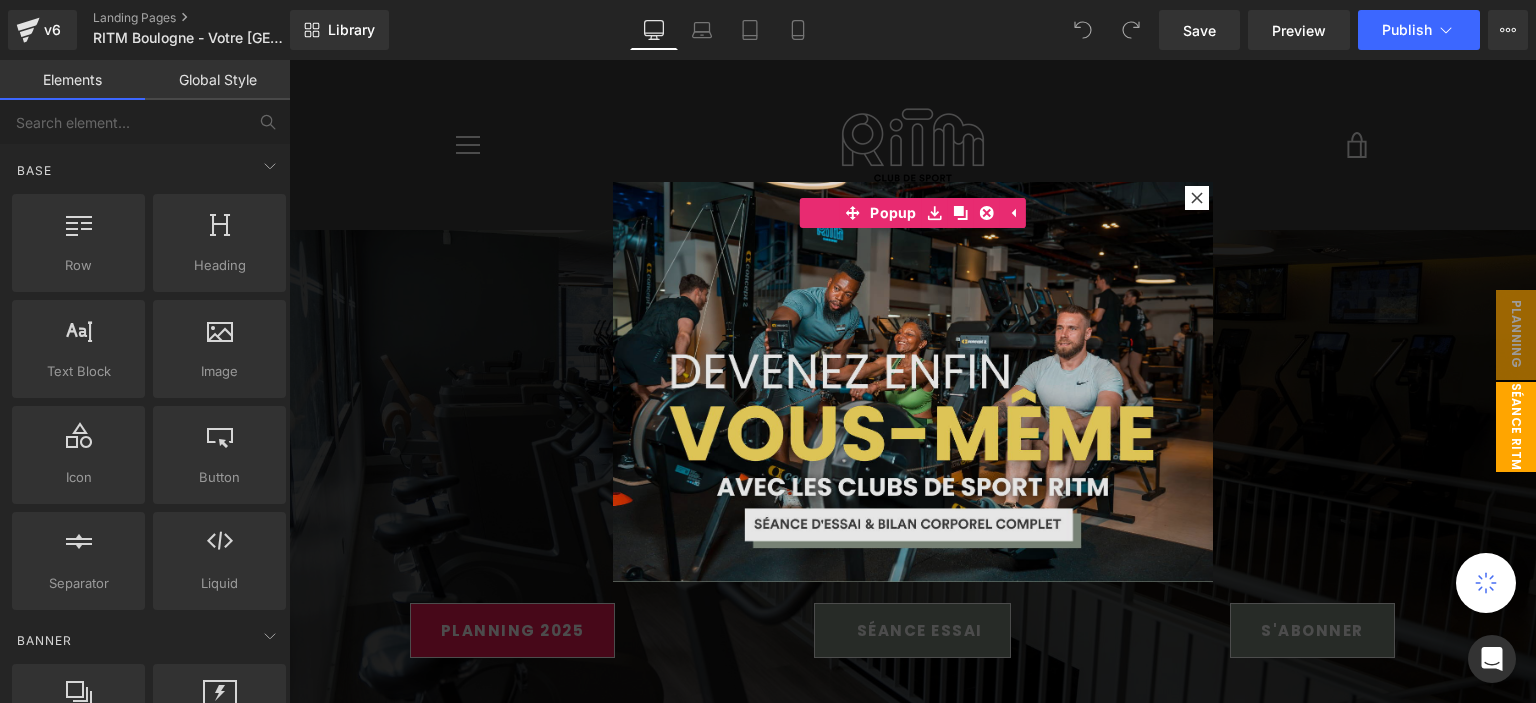 scroll, scrollTop: 0, scrollLeft: 0, axis: both 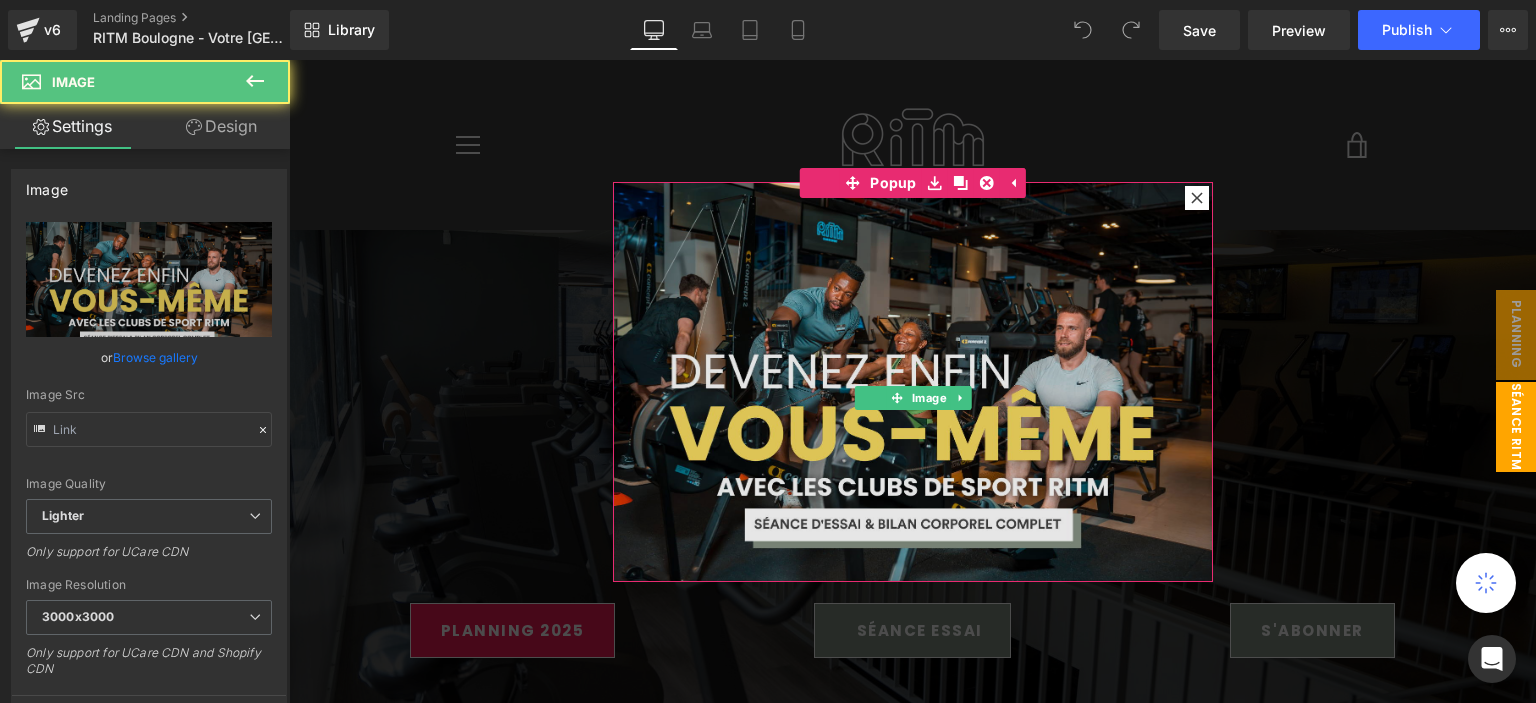 type on "https://ucarecdn.com/0f7d59c7-cdc2-4539-aedd-20054f888785/-/format/auto/-/preview/3000x3000/-/quality/lighter/pop%20up%20_7_.png" 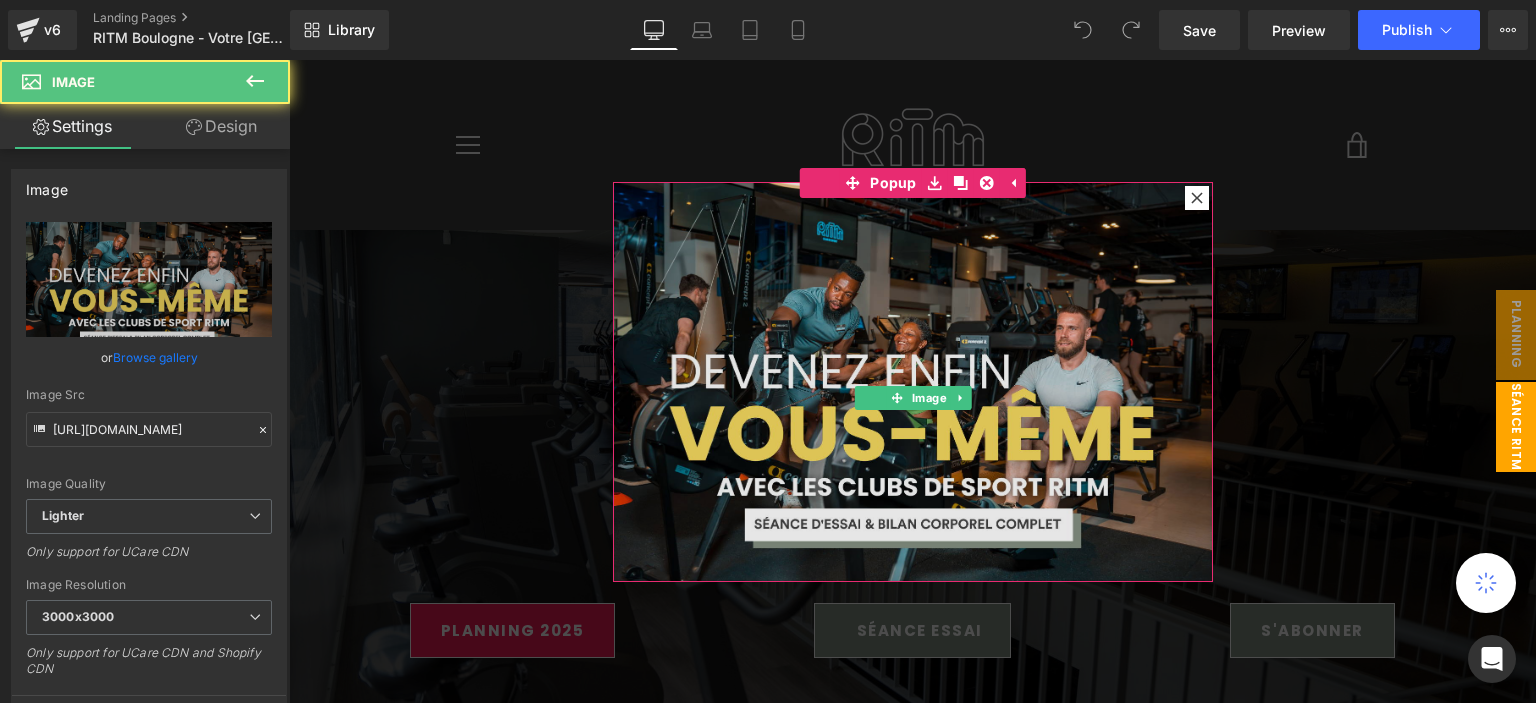 click at bounding box center (913, 382) 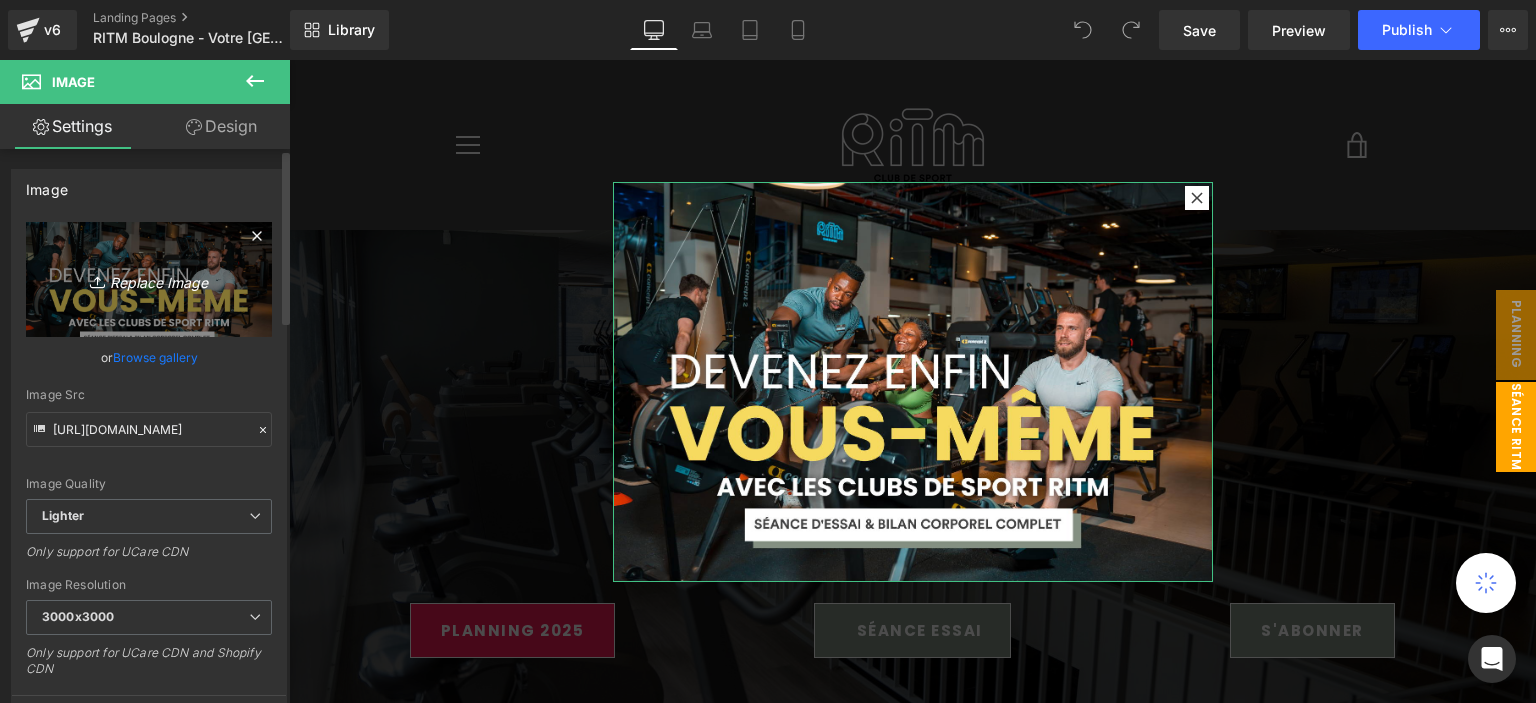 click on "Replace Image" at bounding box center (149, 279) 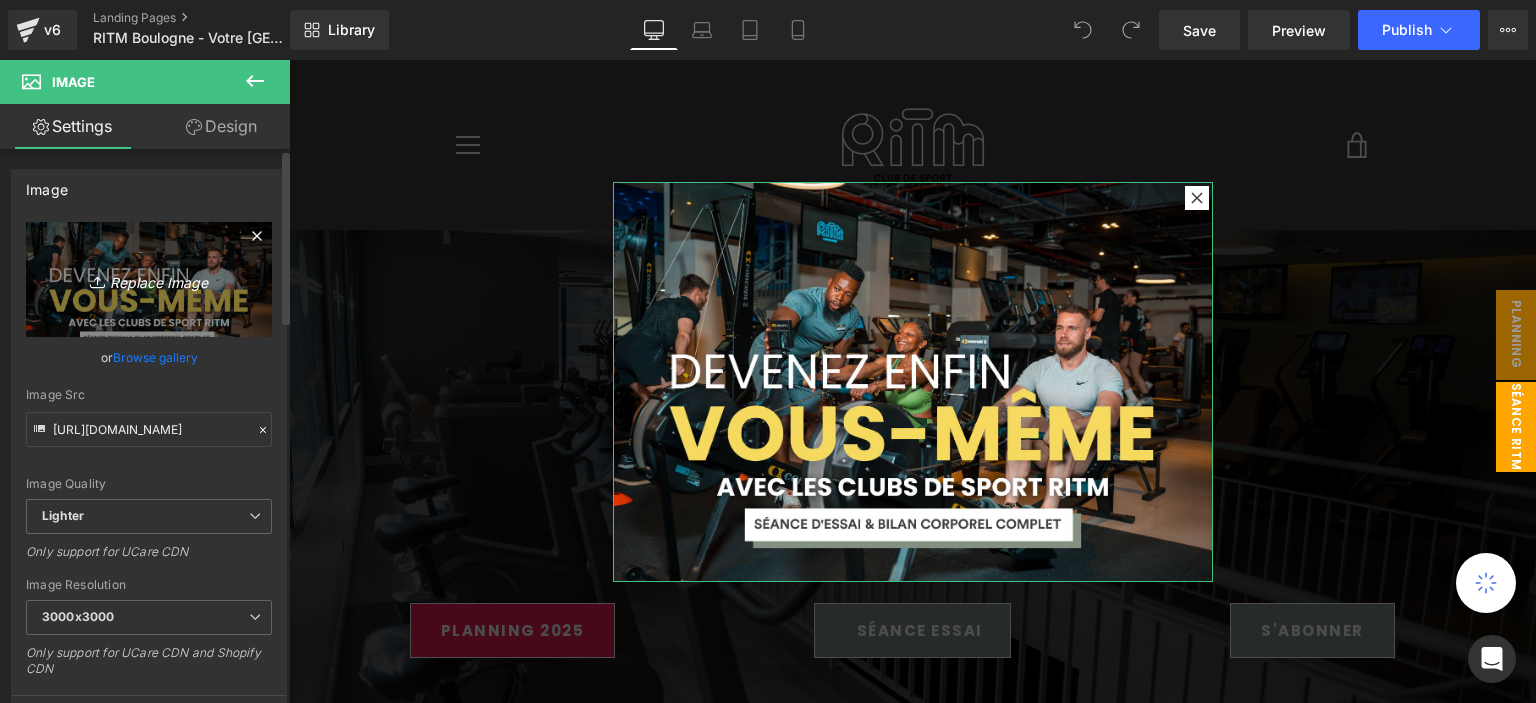 type on "C:\fakepath\pop up (8).png" 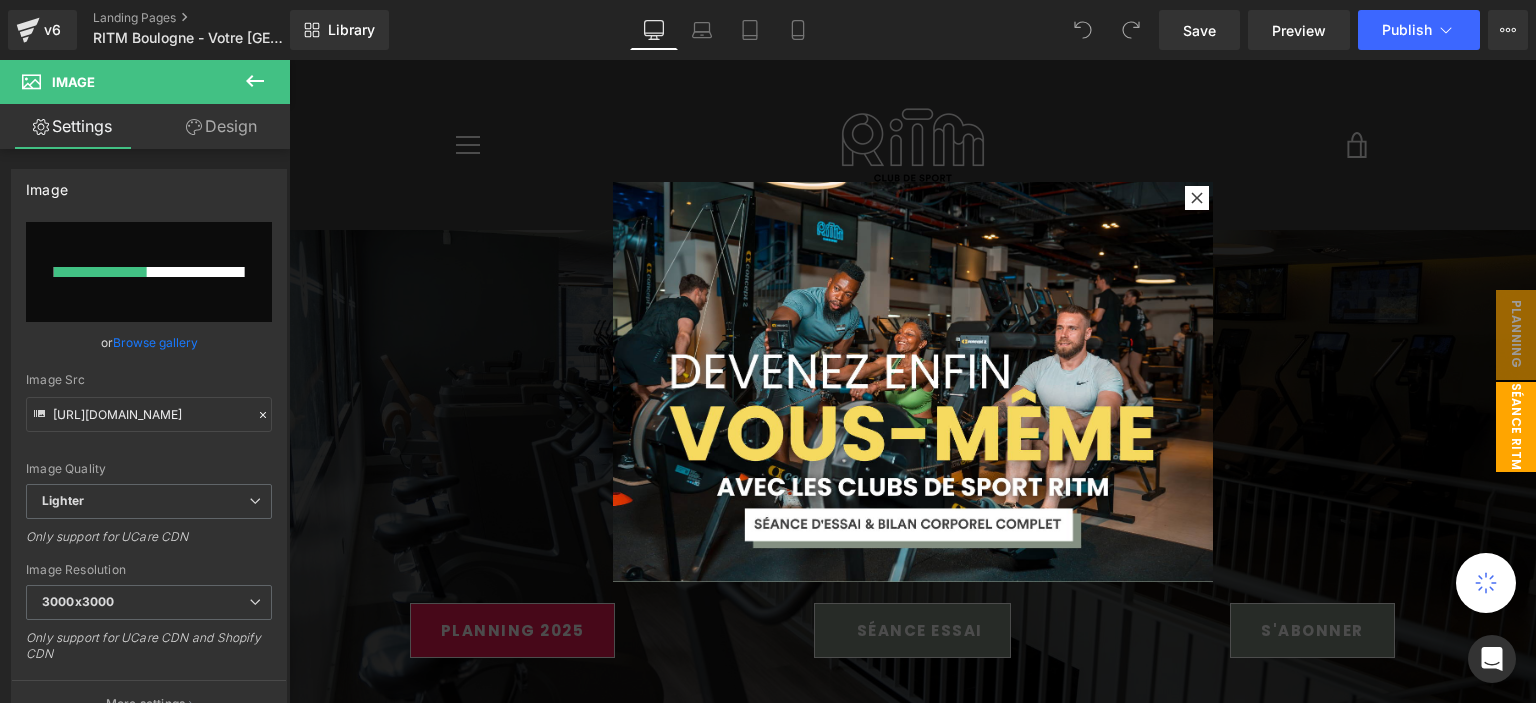 type 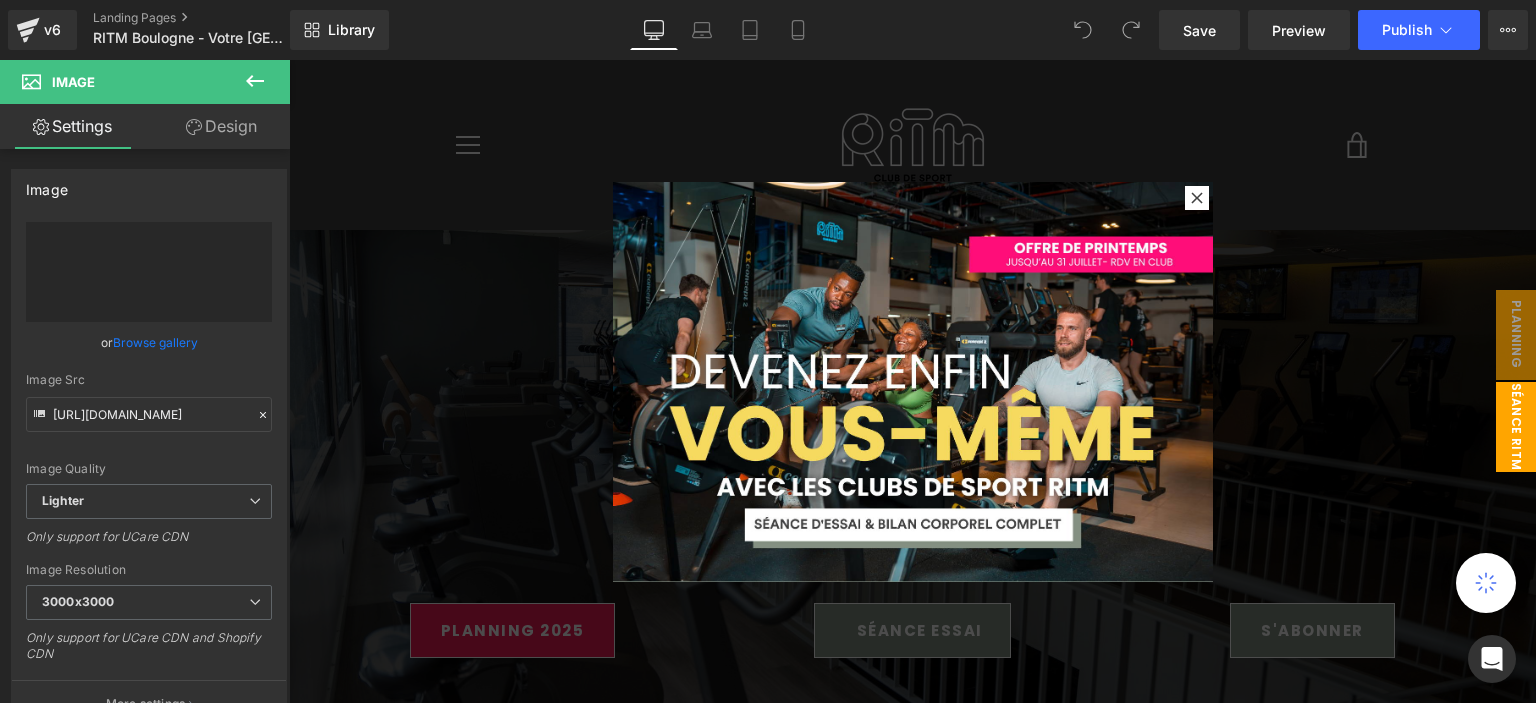 type on "https://ucarecdn.com/d189a0a5-fb46-4748-87a2-50d319efbb5e/-/format/auto/-/preview/3000x3000/-/quality/lighter/pop%20up%20_8_.png" 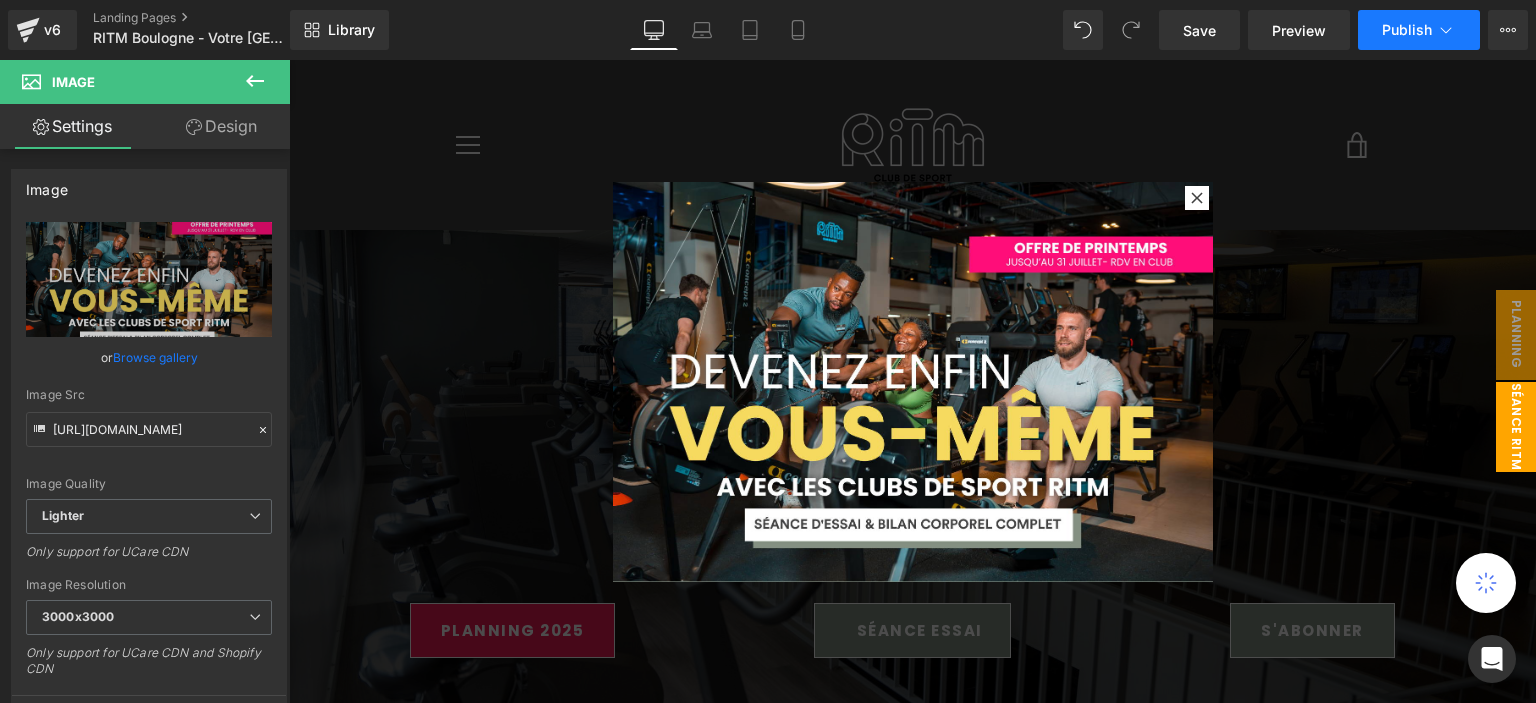 click on "Publish" at bounding box center (1419, 30) 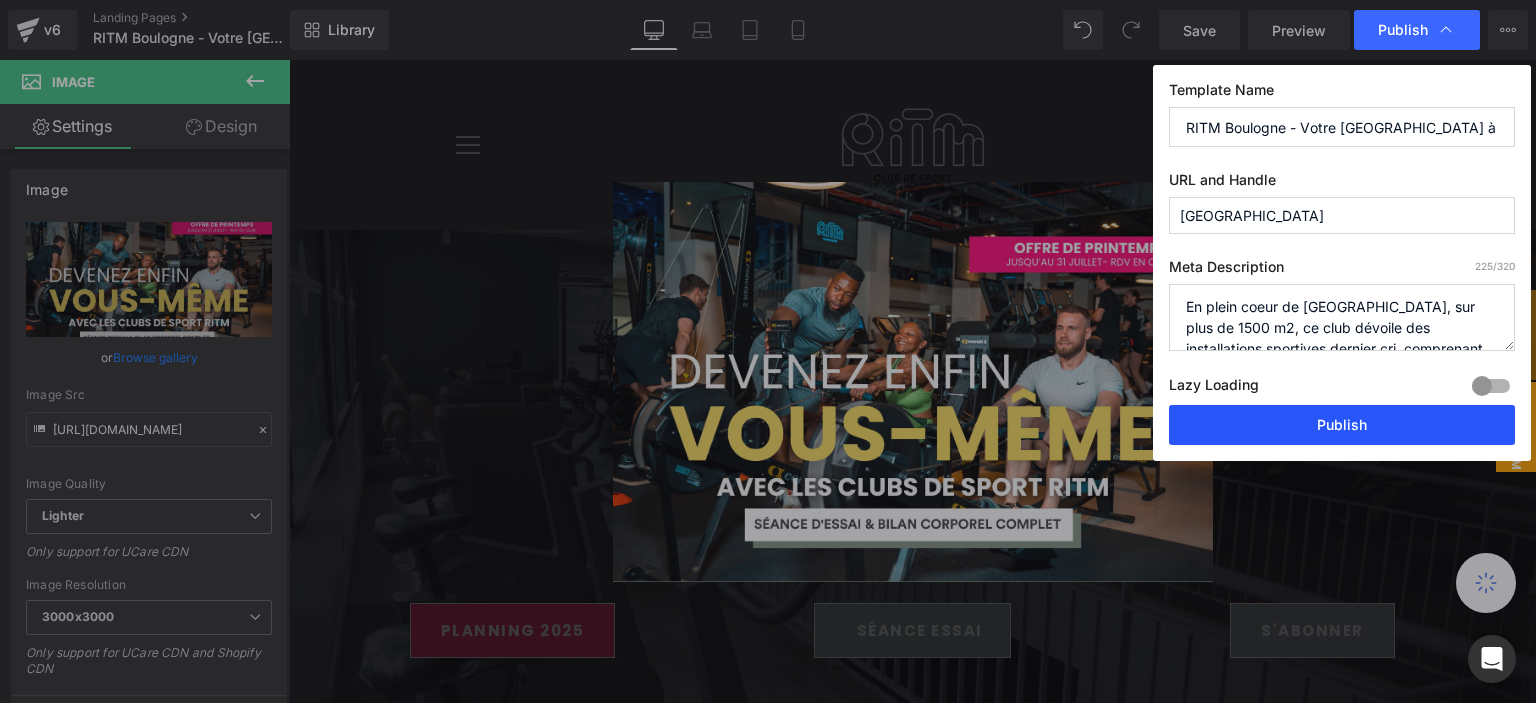 click on "Publish" at bounding box center [1342, 425] 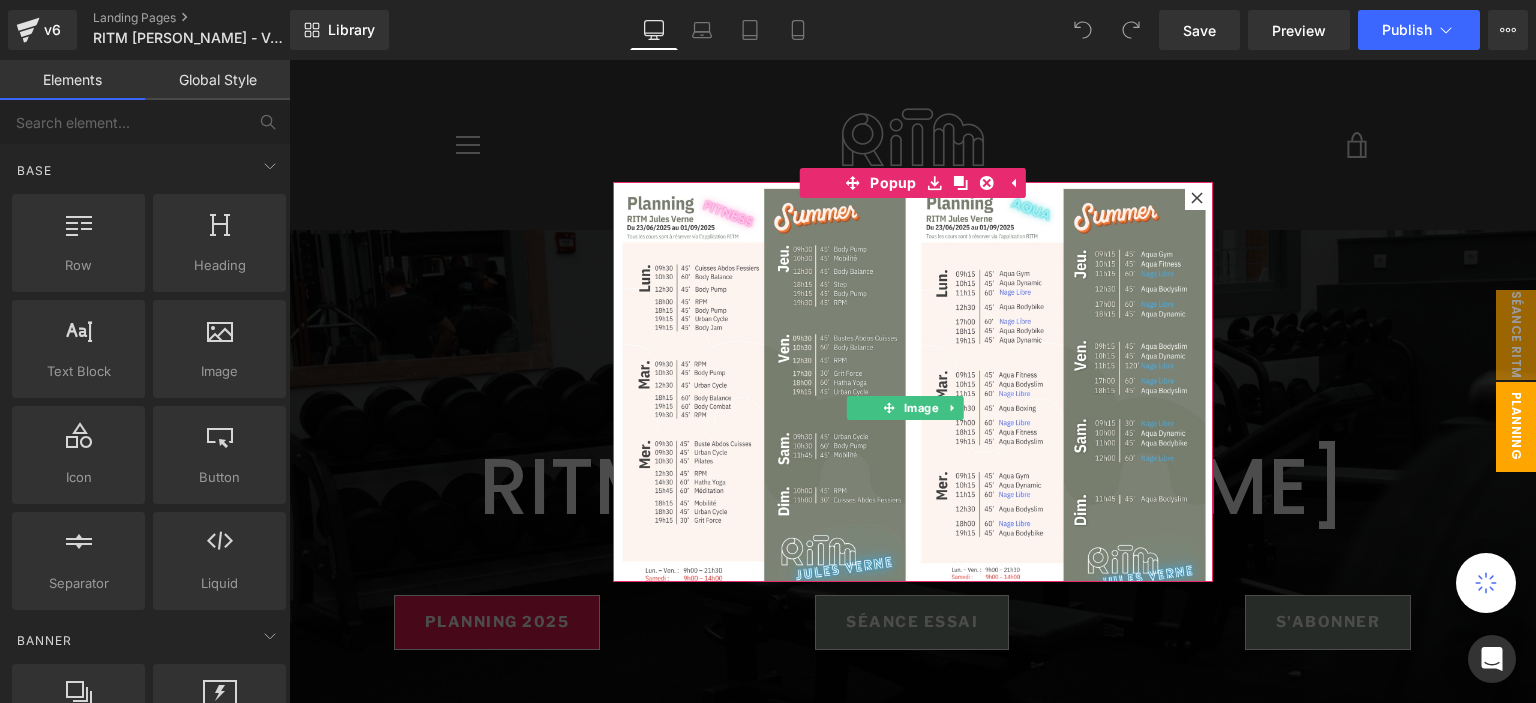 scroll, scrollTop: 0, scrollLeft: 0, axis: both 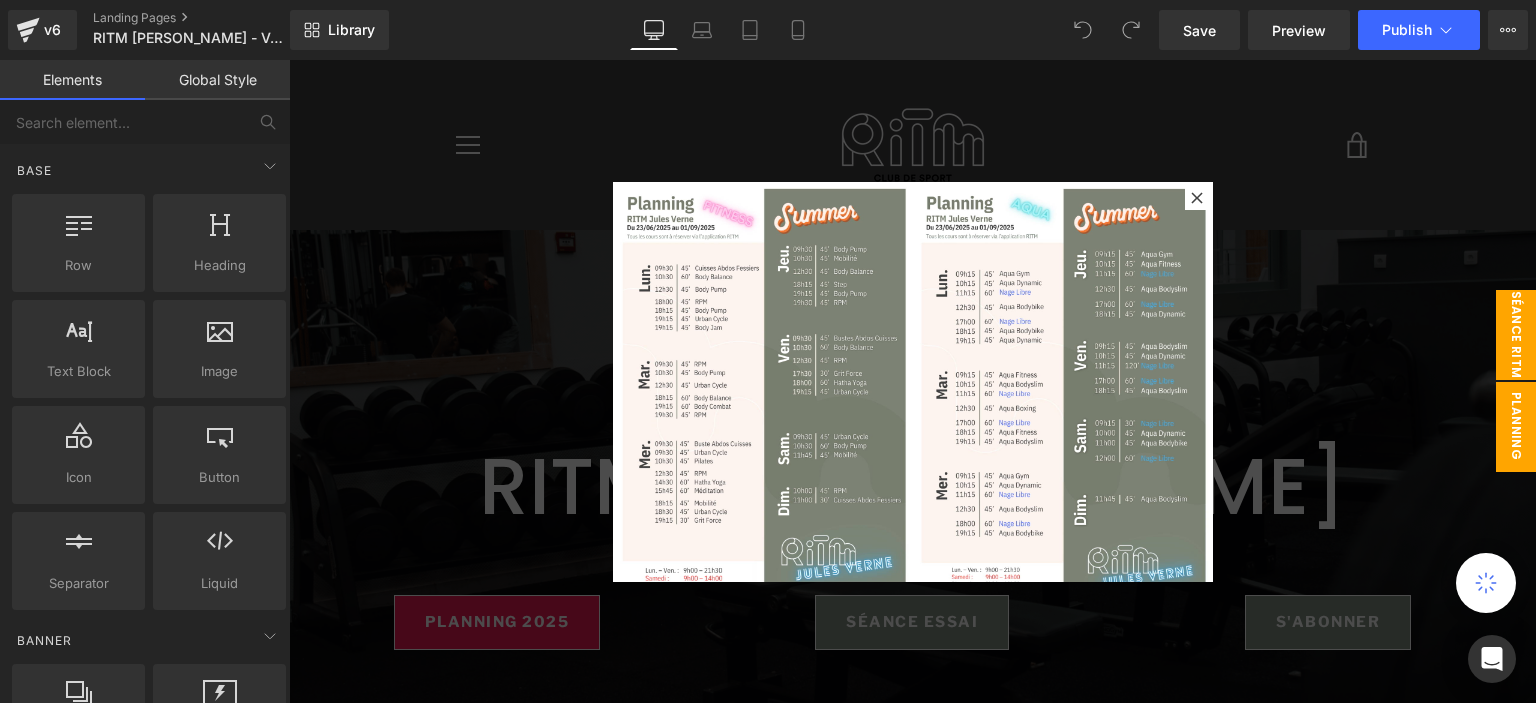 click on "séance ritm" at bounding box center (1516, 335) 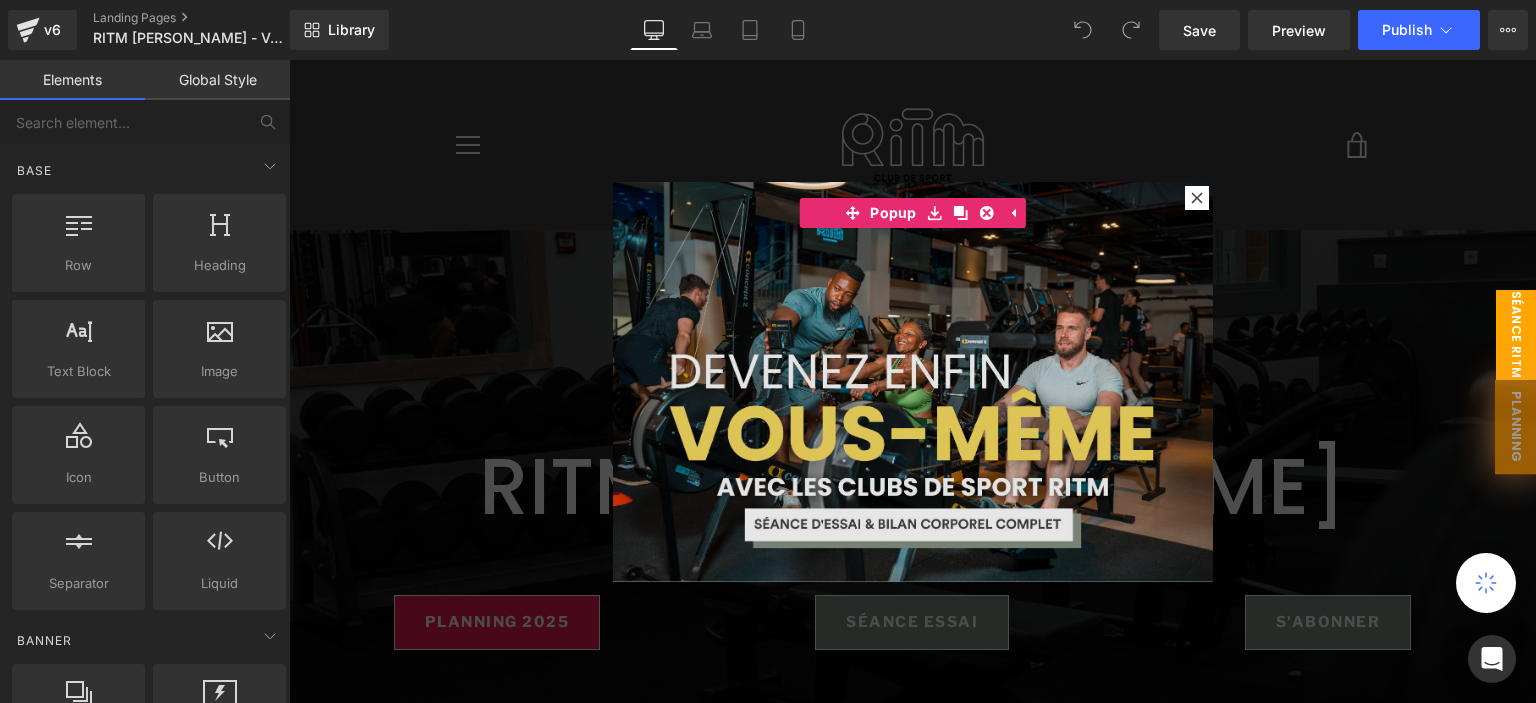click at bounding box center [913, 382] 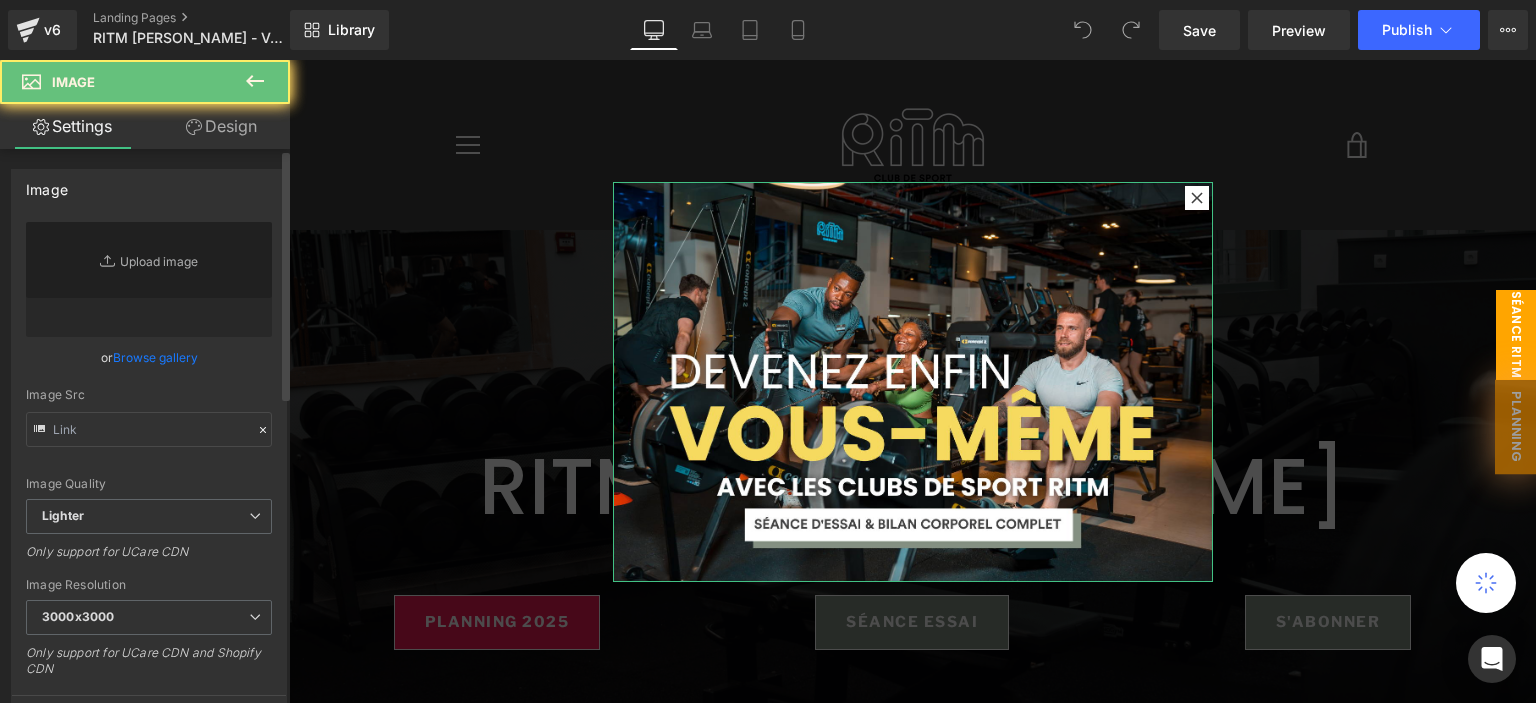 type on "https://ucarecdn.com/e67ec318-f7e5-4109-b6d0-8d0fb2a33044/-/format/auto/-/preview/3000x3000/-/quality/lighter/pop%20up%20_7_.png" 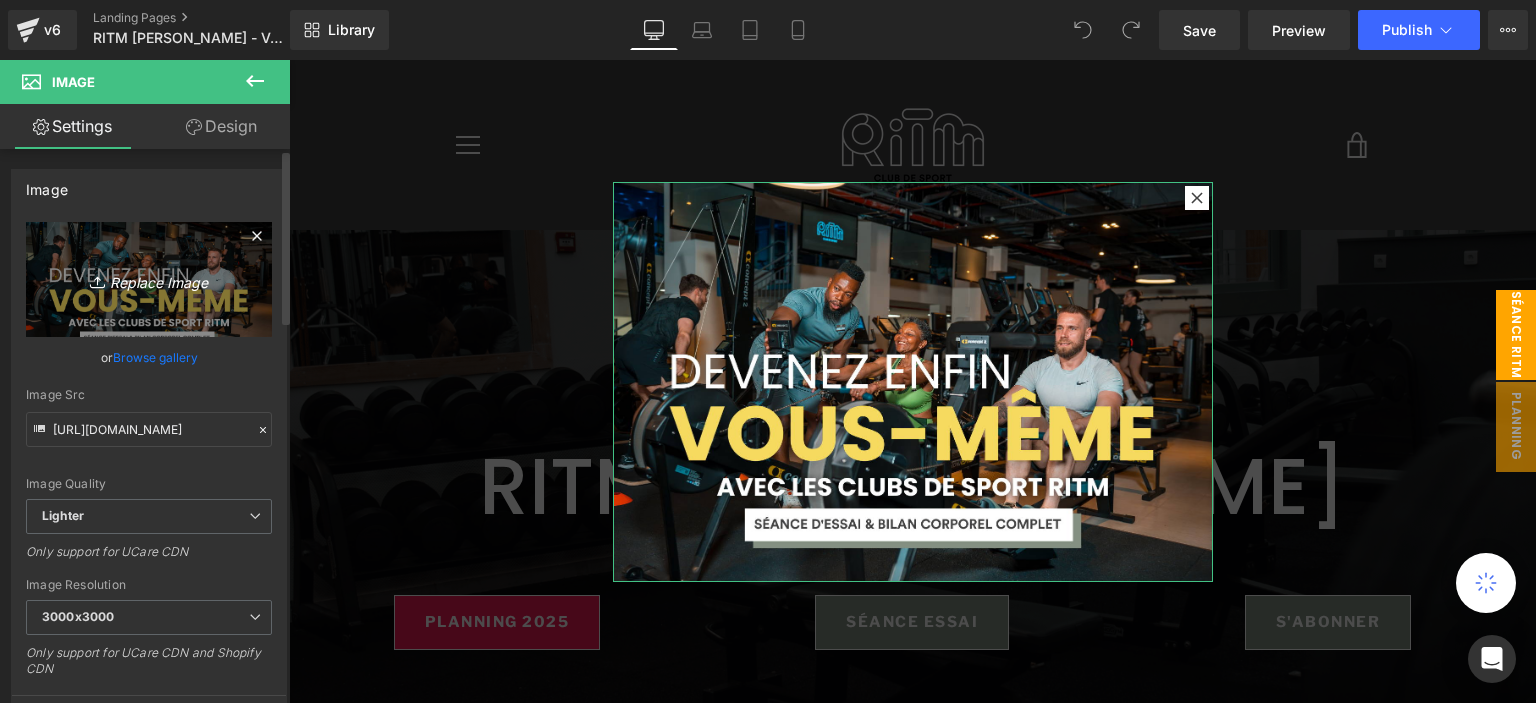 click on "Replace Image" at bounding box center (149, 279) 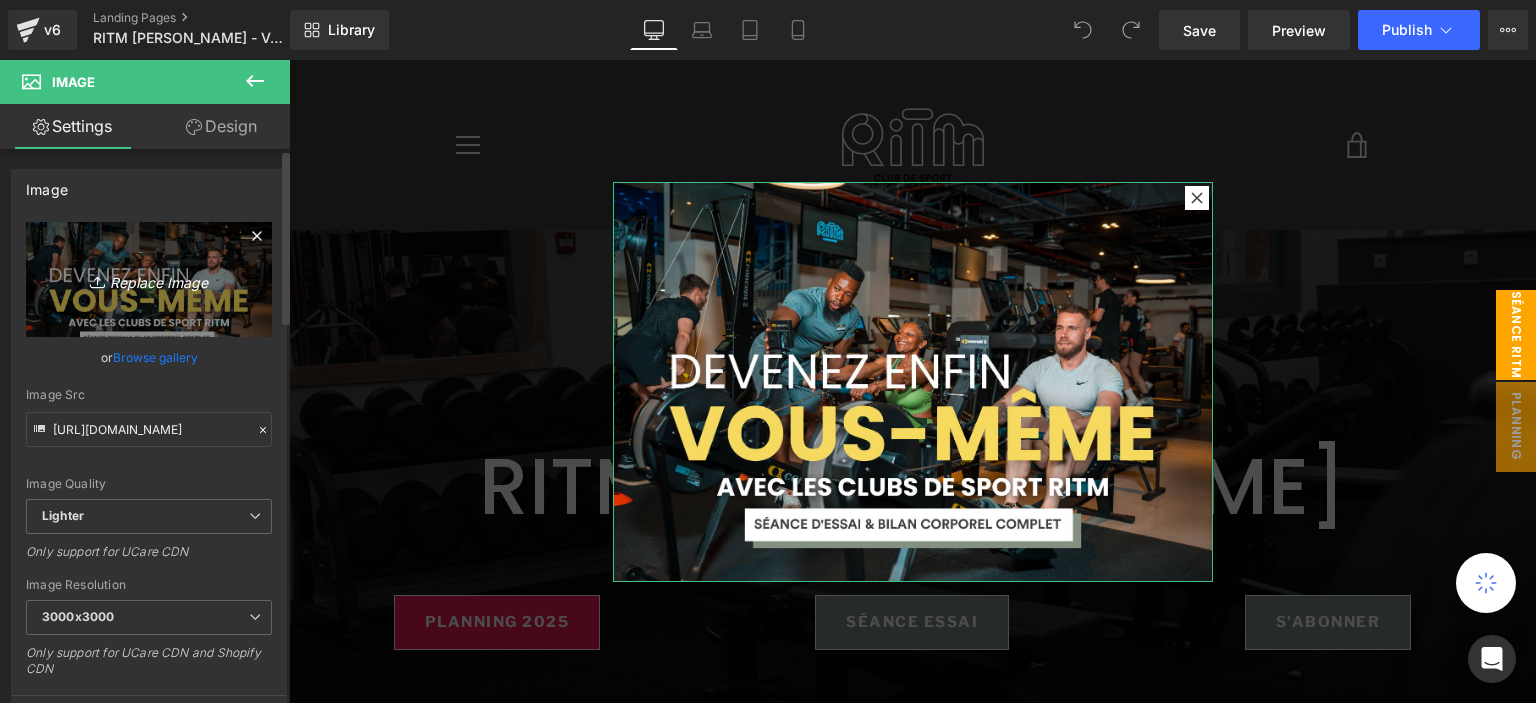 type on "C:\fakepath\pop up (8).png" 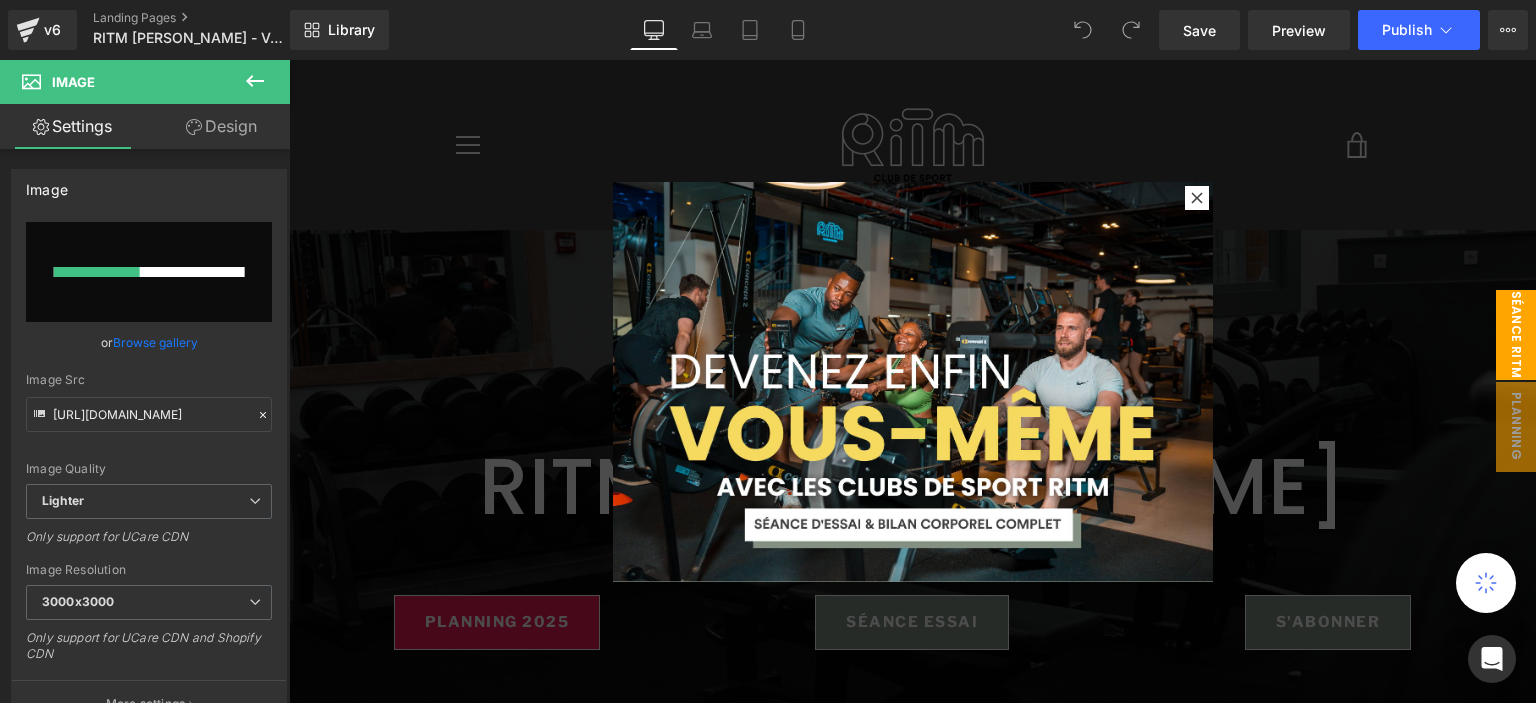 type 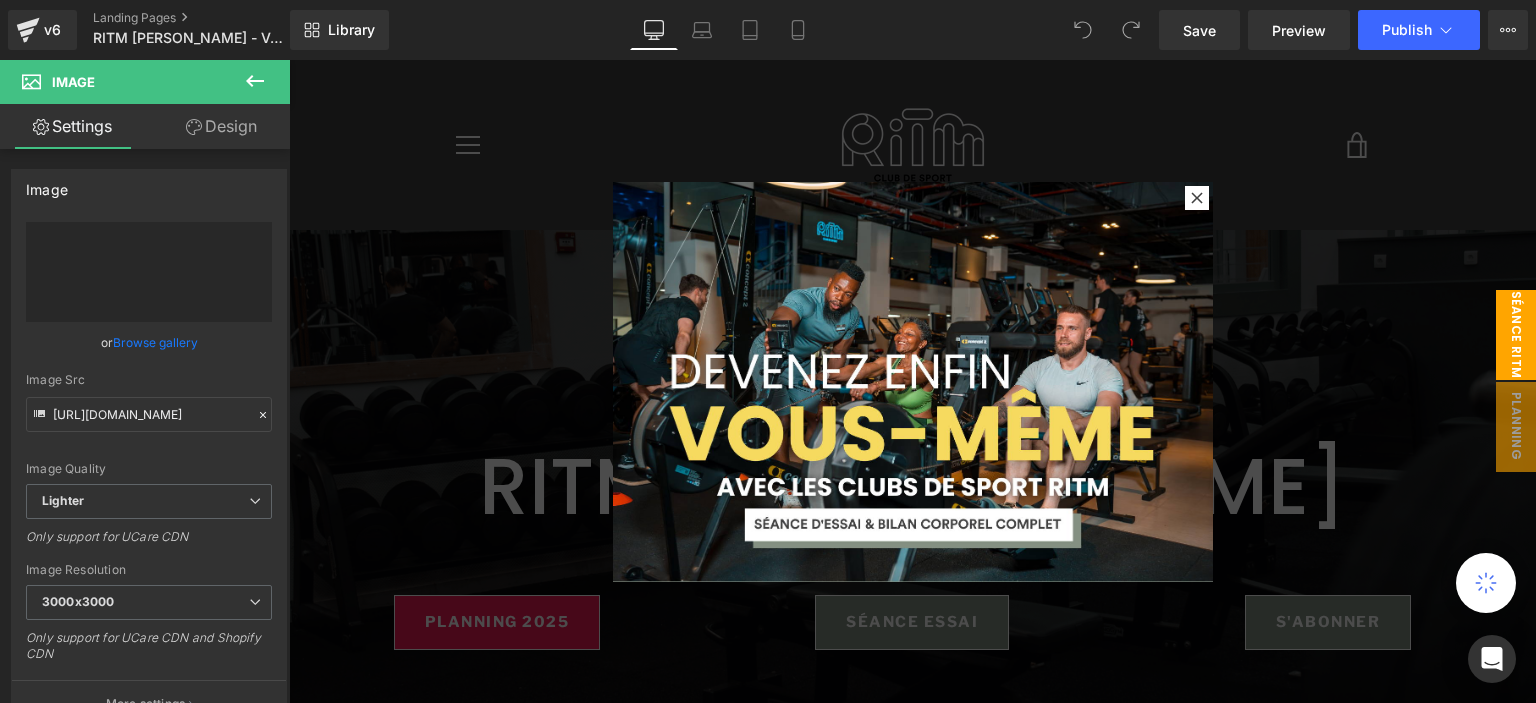 type on "https://ucarecdn.com/4e4cdbaf-8fbe-423b-a66b-360706564a82/-/format/auto/-/preview/3000x3000/-/quality/lighter/pop%20up%20_8_.png" 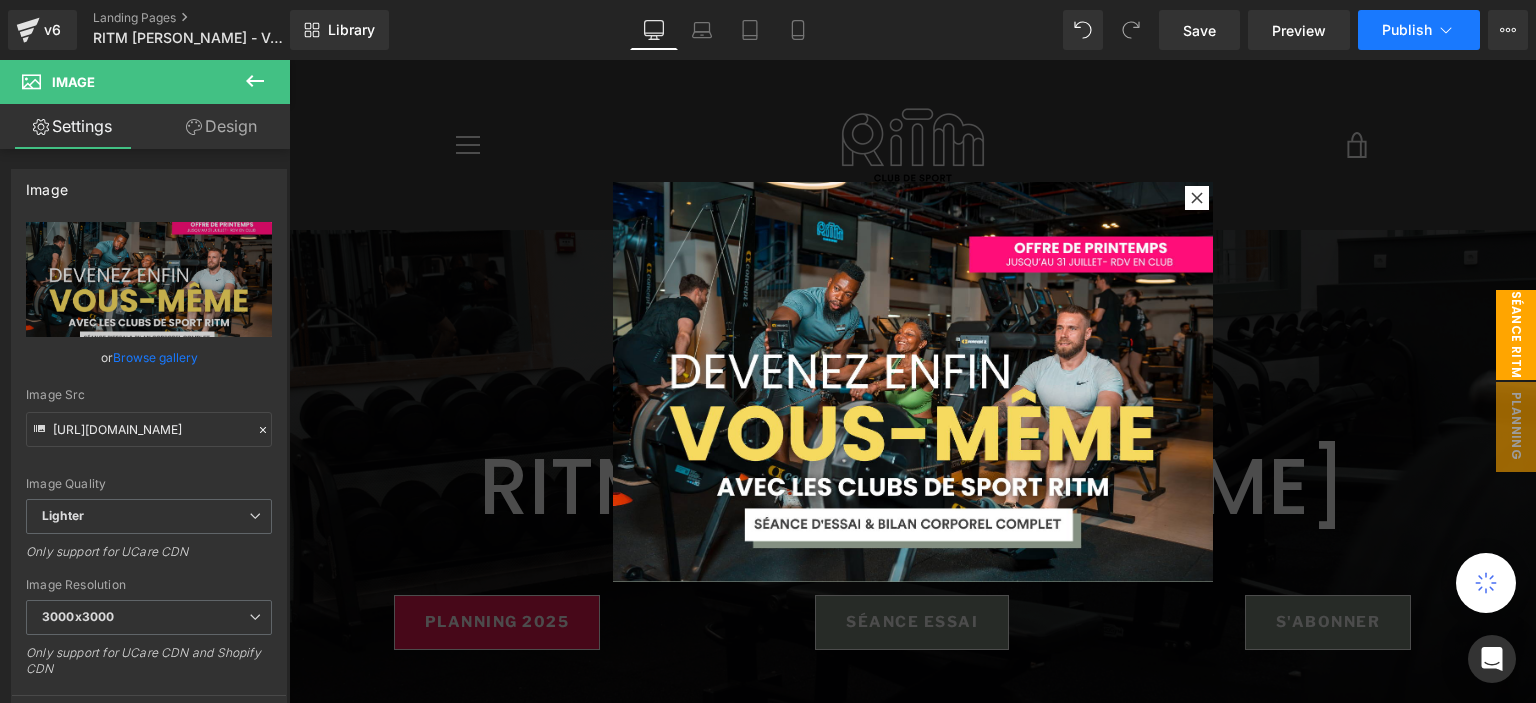 click on "Publish" at bounding box center [1407, 30] 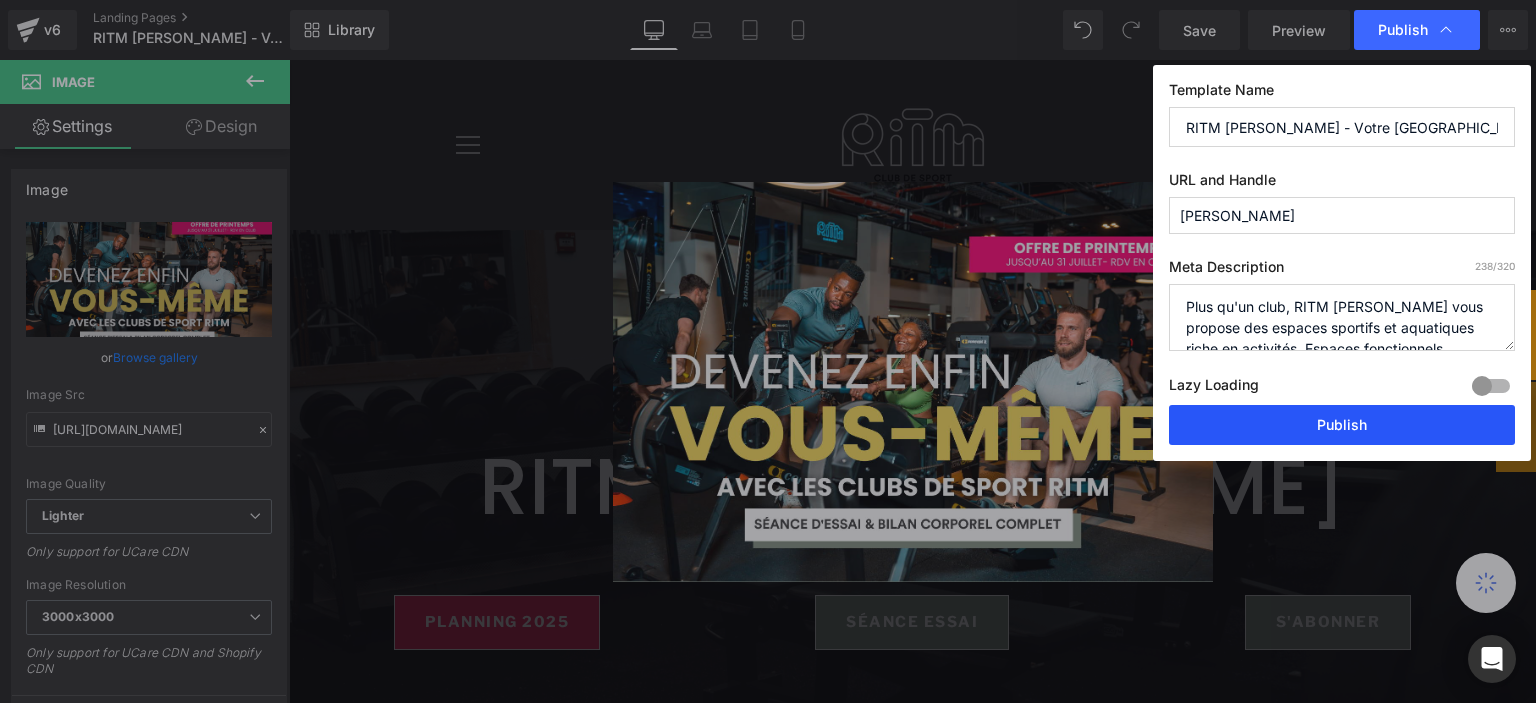 click on "Publish" at bounding box center (1342, 425) 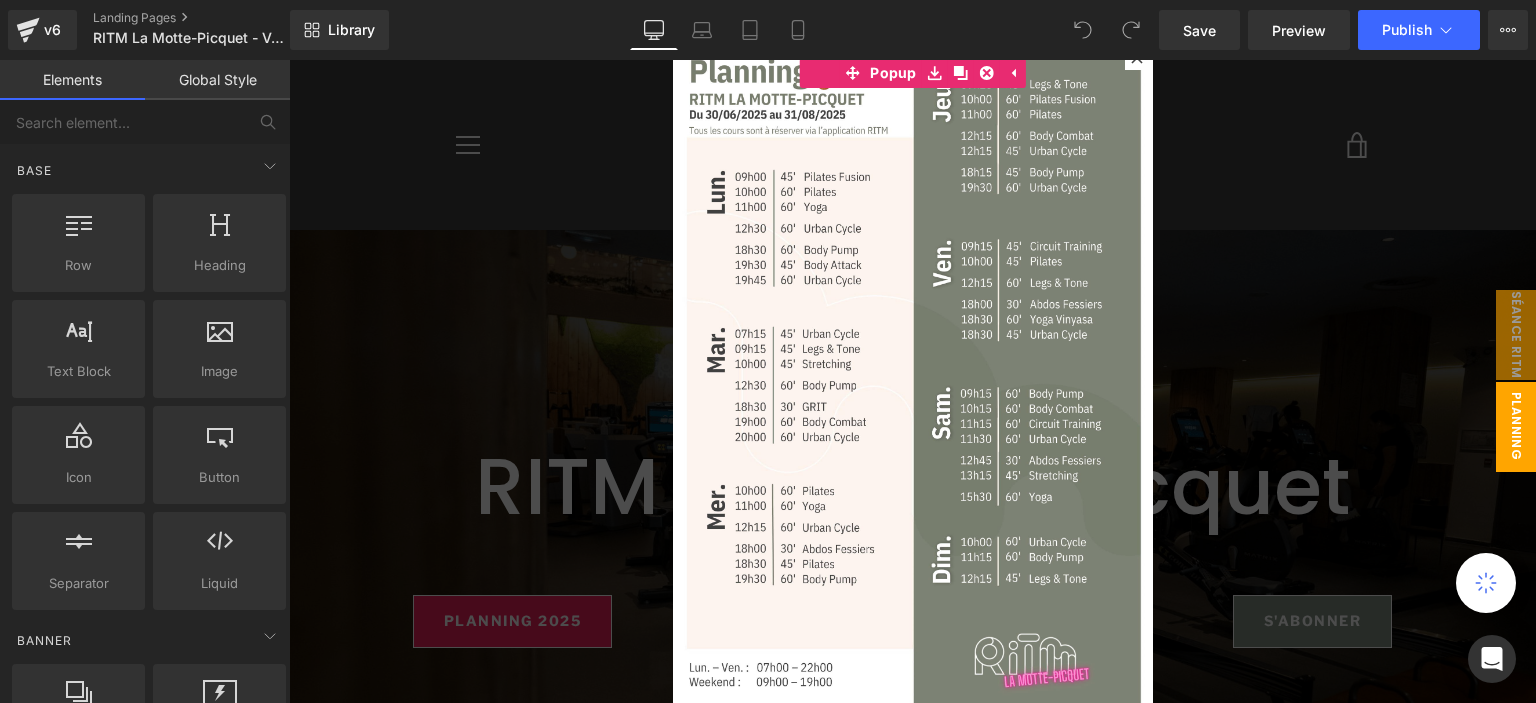 scroll, scrollTop: 0, scrollLeft: 0, axis: both 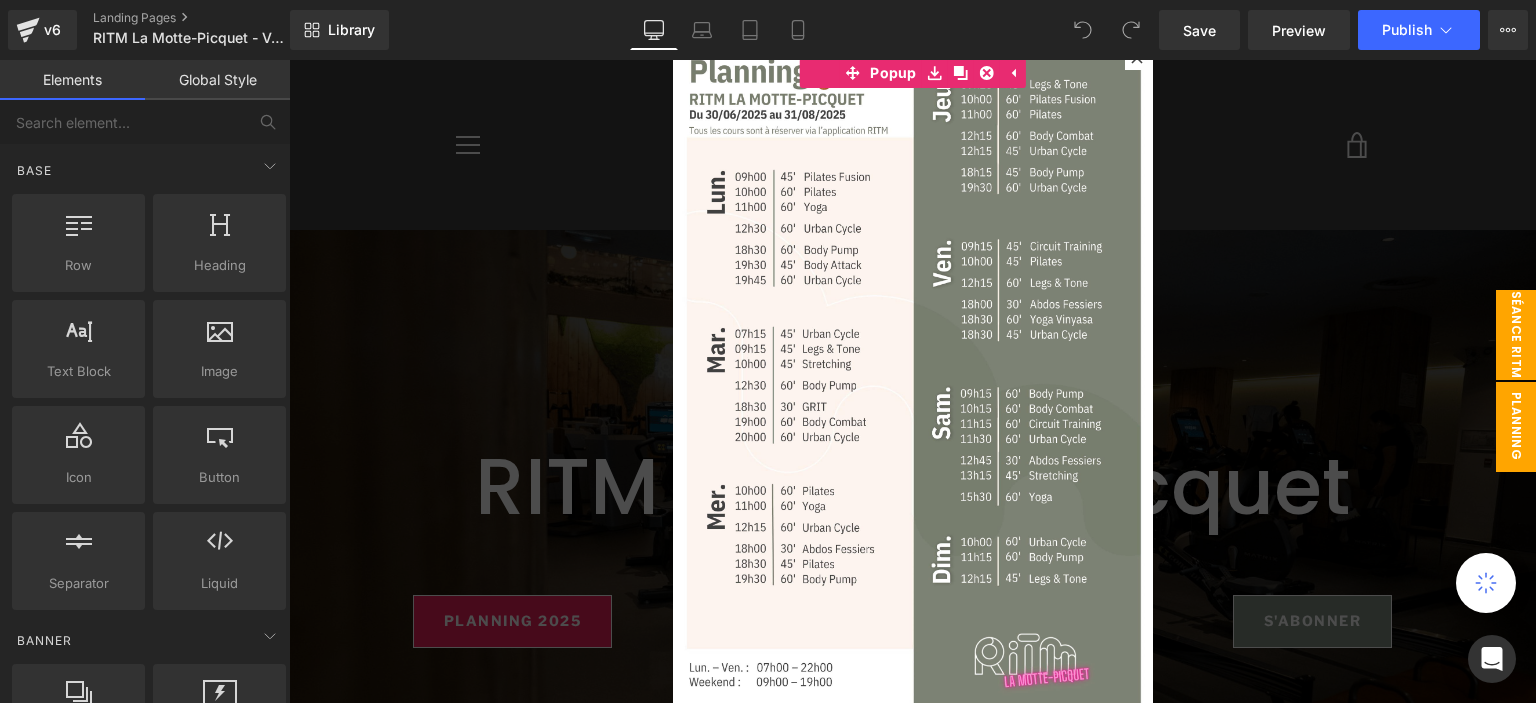 click on "séance ritm" at bounding box center [1516, 335] 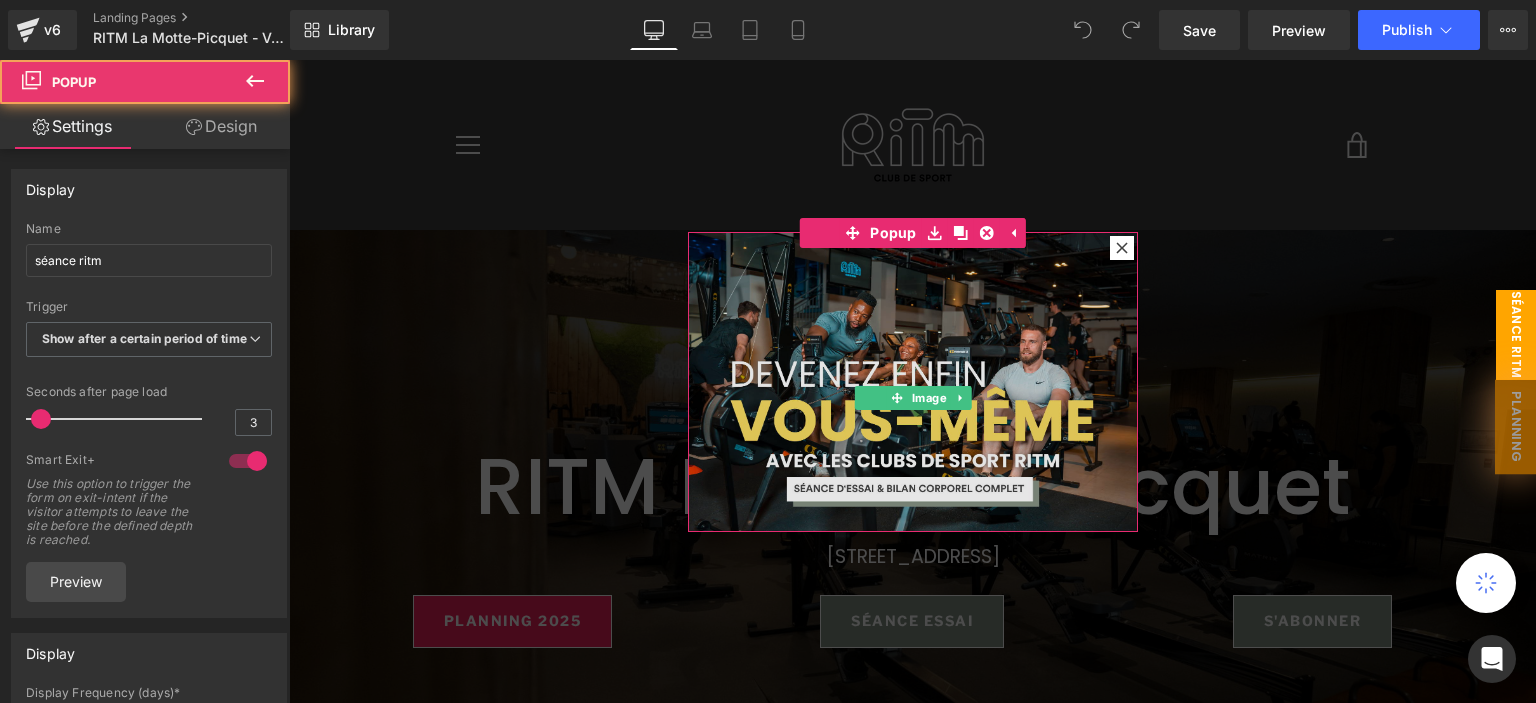 click at bounding box center [913, 382] 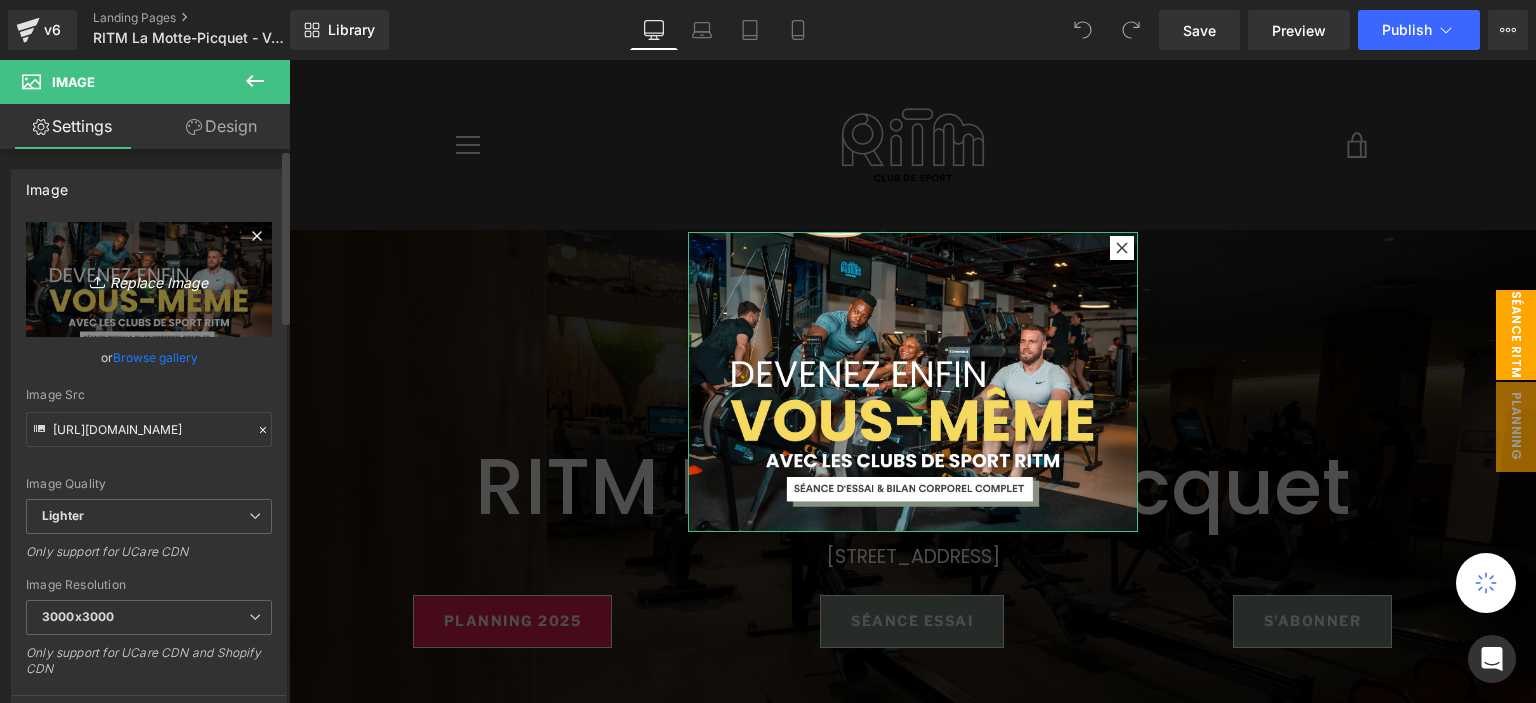 click on "Replace Image" at bounding box center [149, 279] 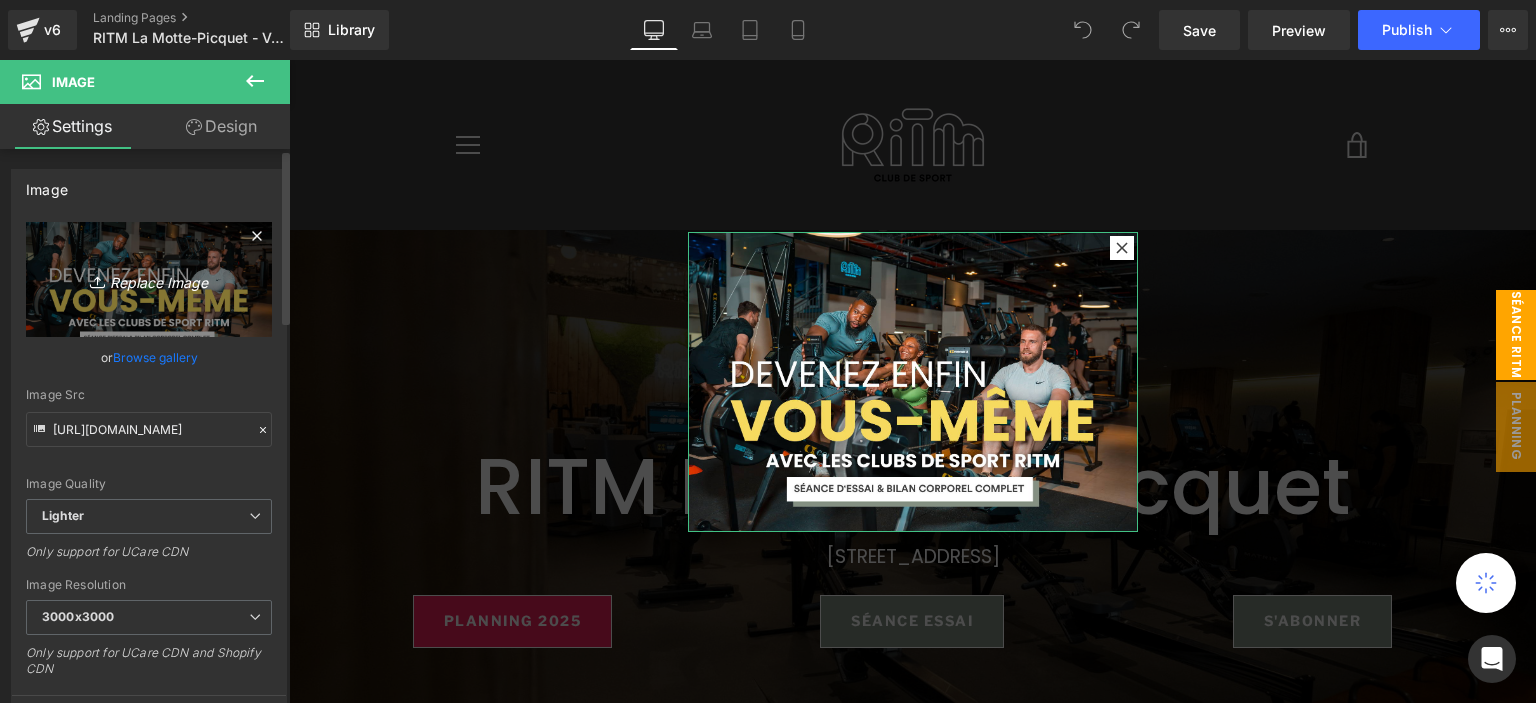 type on "C:\fakepath\pop up (8).png" 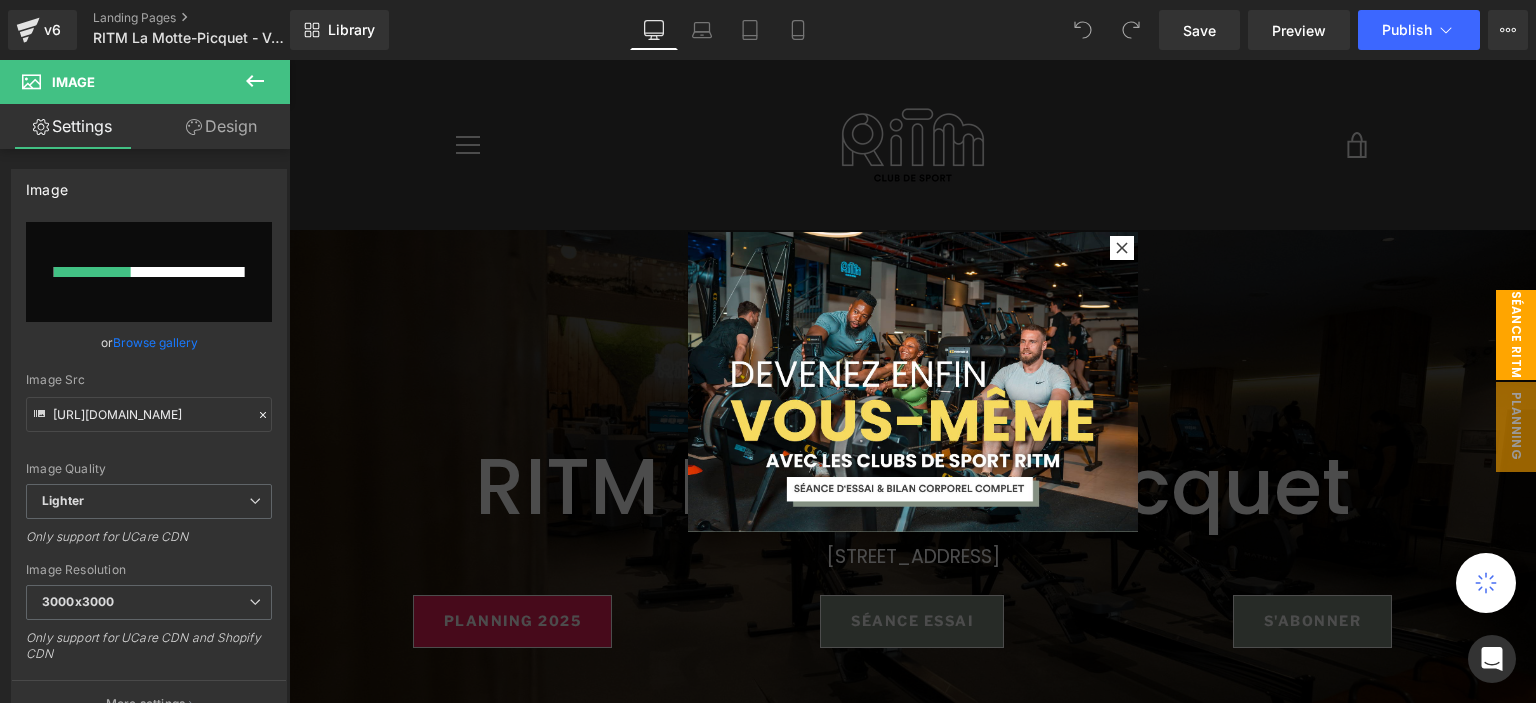 type 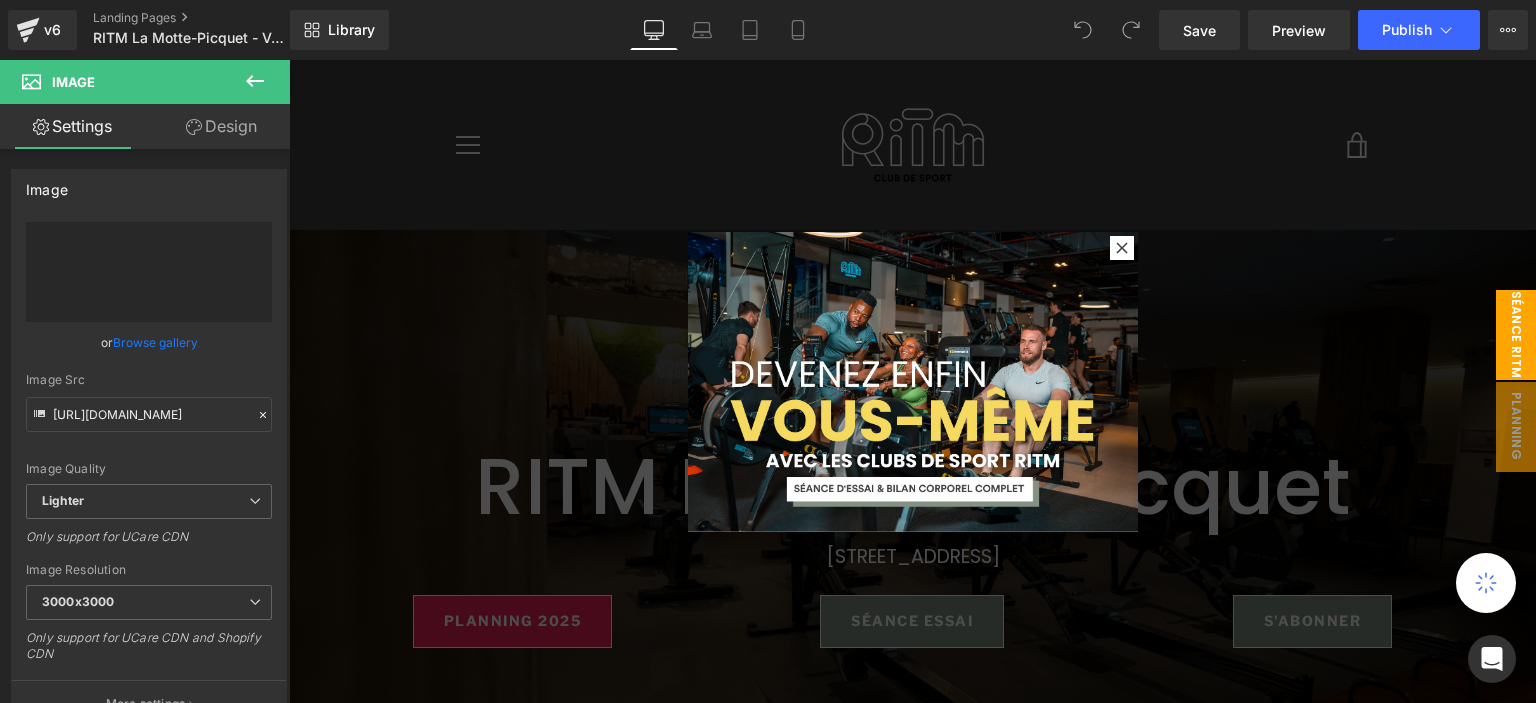 type on "https://ucarecdn.com/7e05875d-d6ef-4457-ae27-fd9245449eff/-/format/auto/-/preview/3000x3000/-/quality/lighter/pop%20up%20_8_.png" 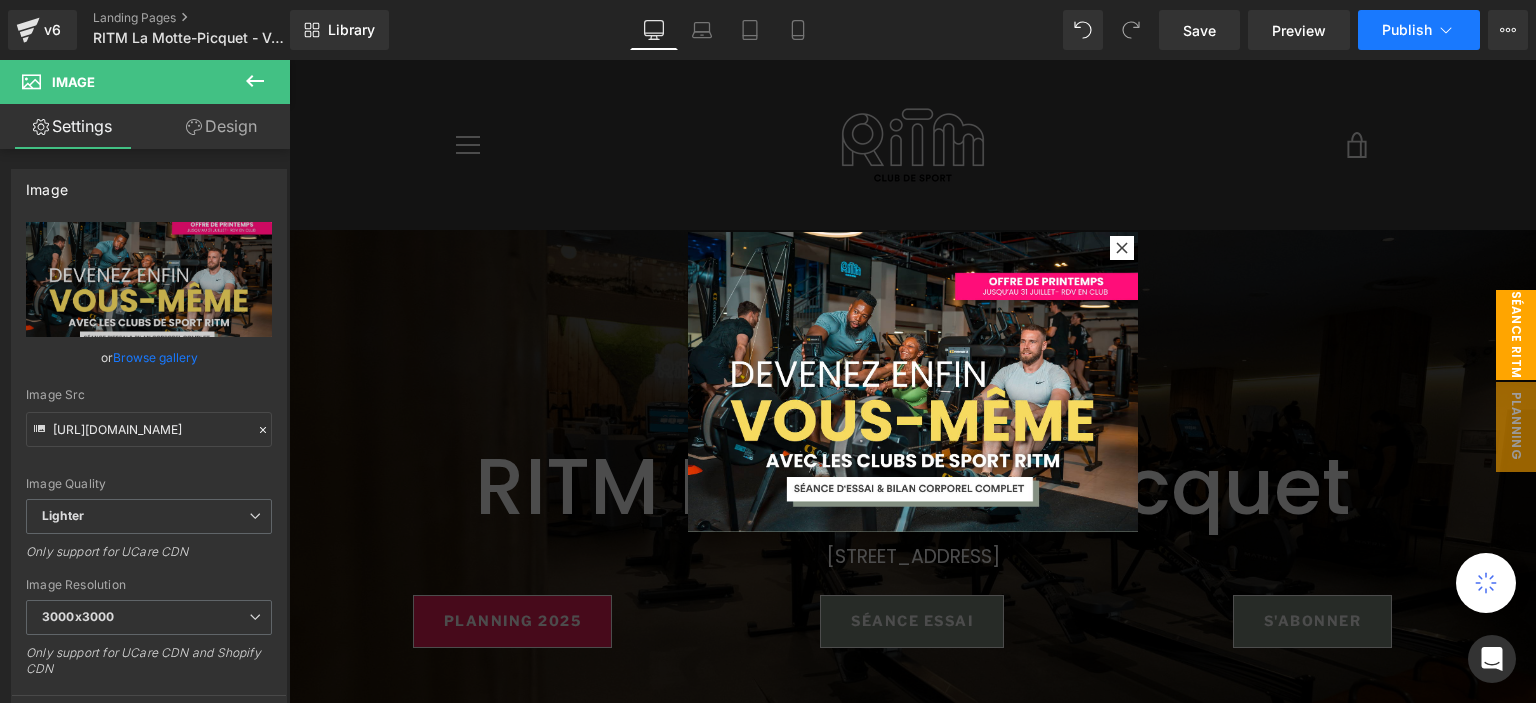 click on "Publish" at bounding box center [1407, 30] 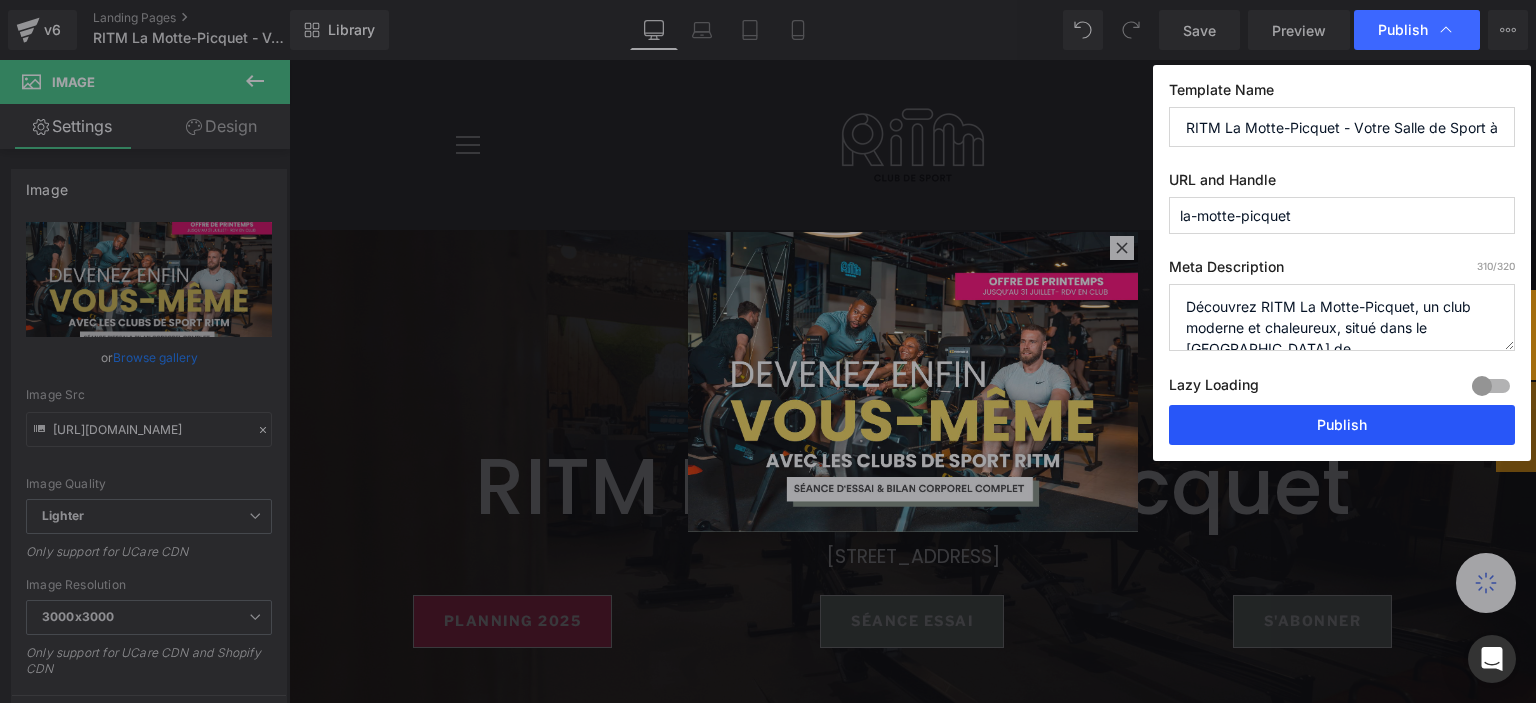 click on "Publish" at bounding box center [1342, 425] 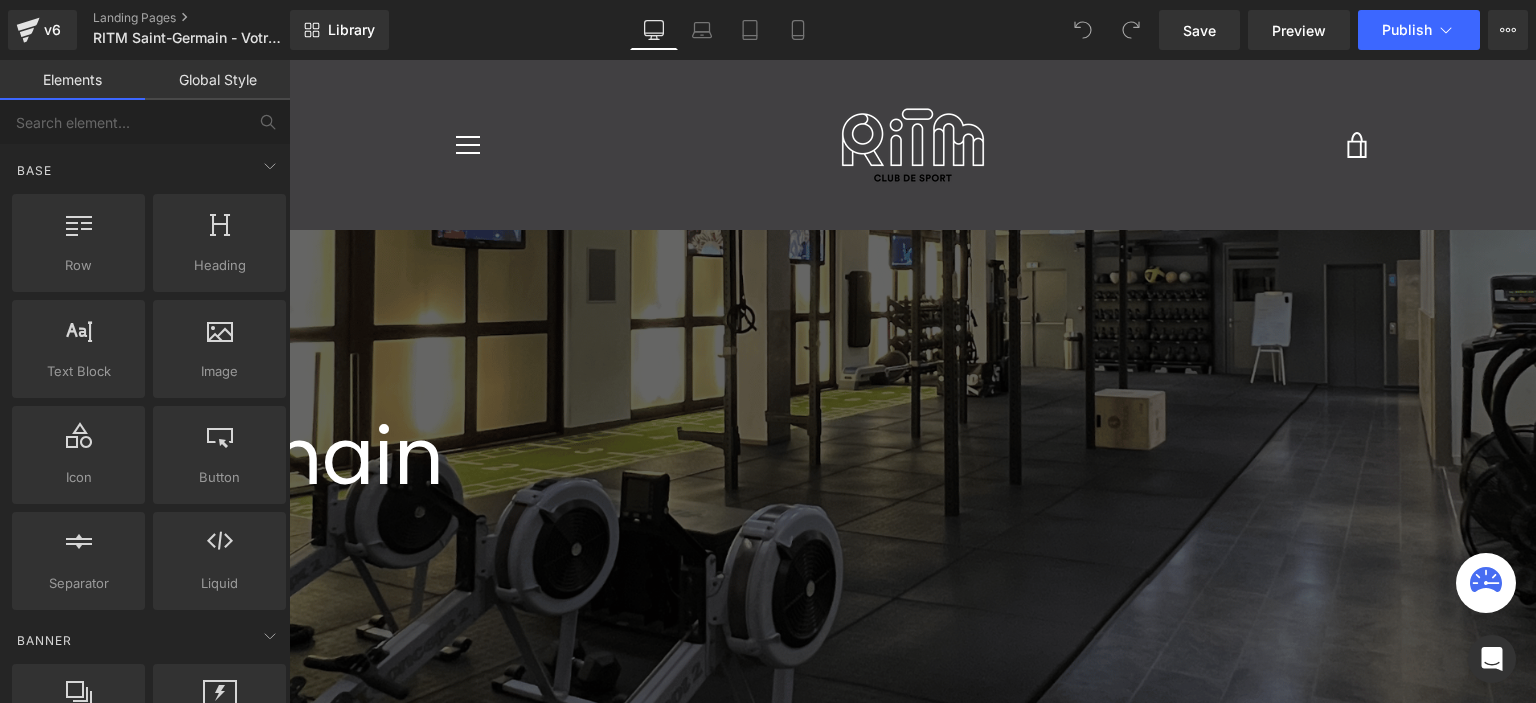 scroll, scrollTop: 0, scrollLeft: 0, axis: both 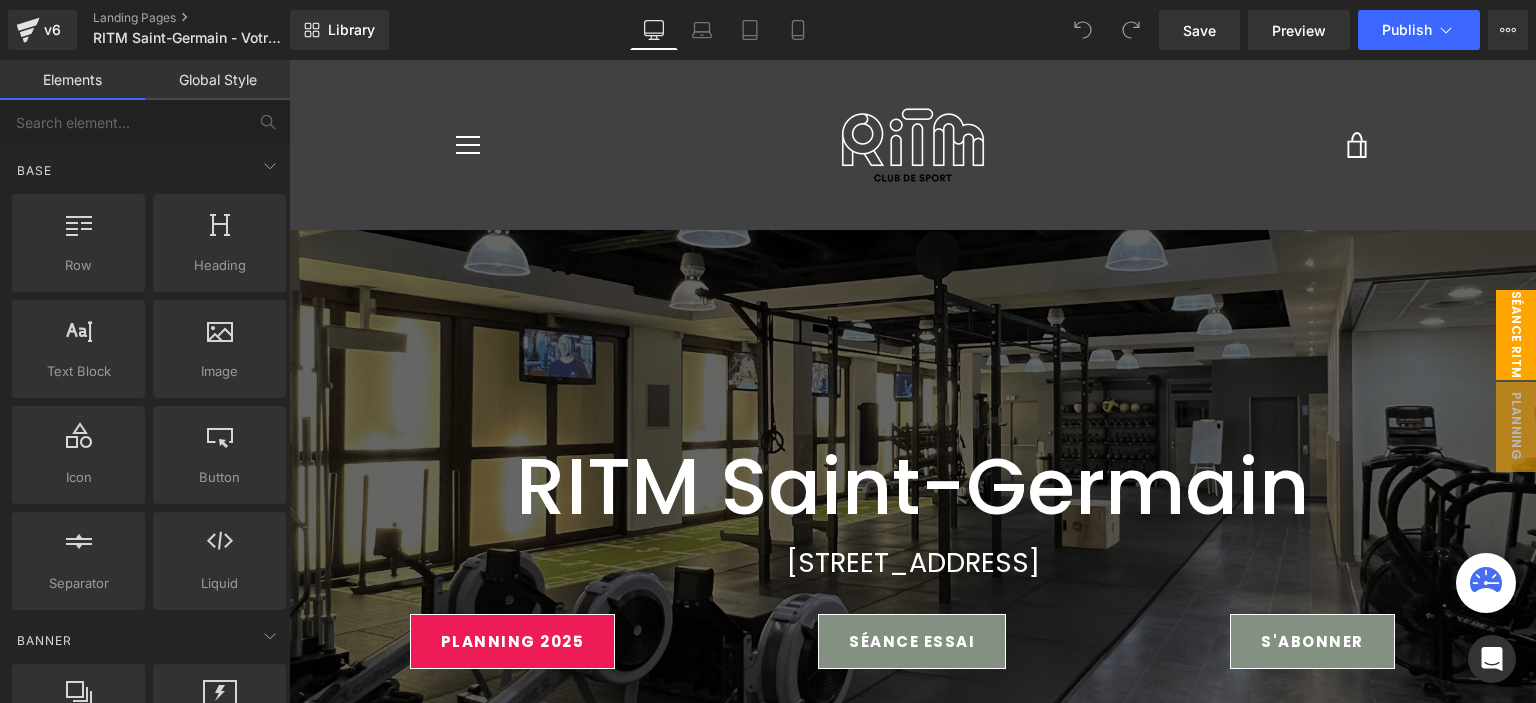 click on "séance ritm" at bounding box center [1516, 335] 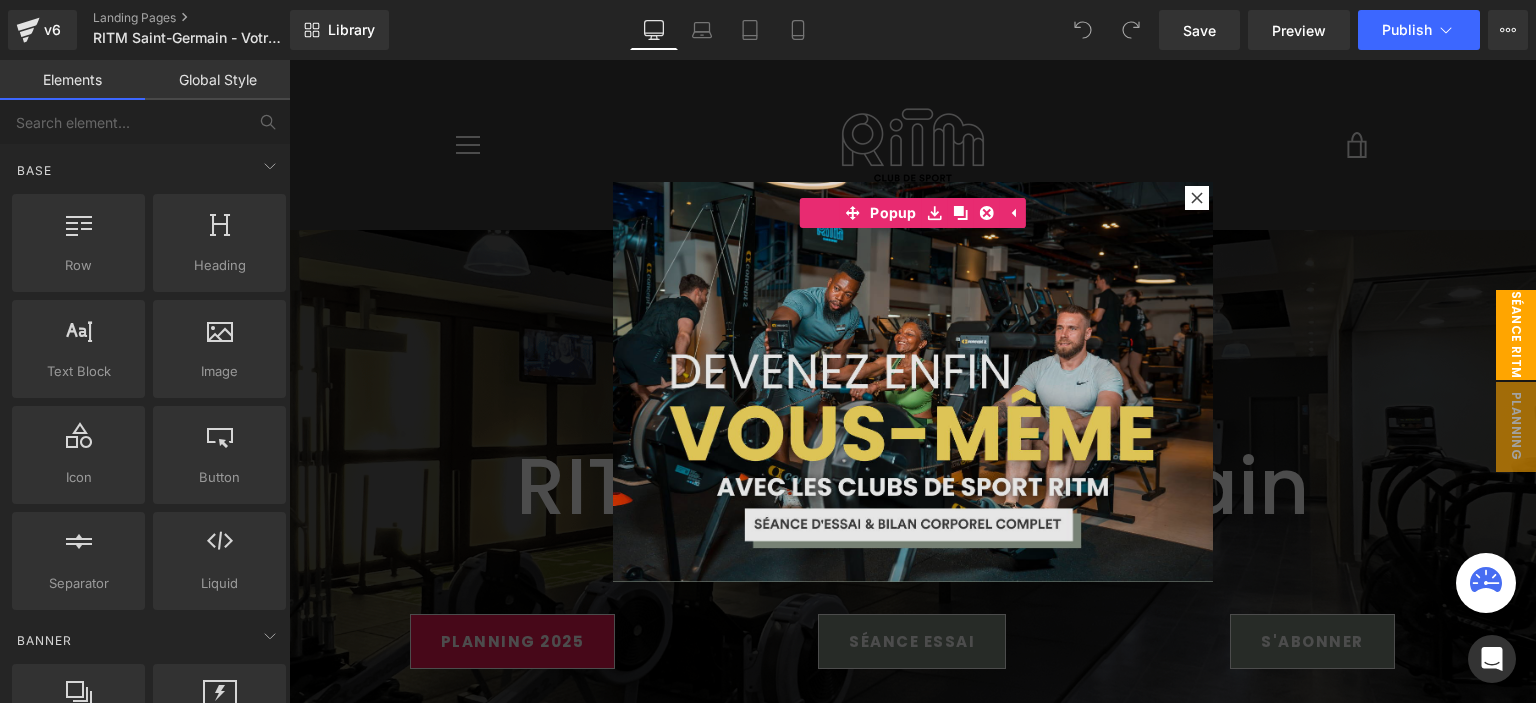 drag, startPoint x: 840, startPoint y: 443, endPoint x: 731, endPoint y: 432, distance: 109.55364 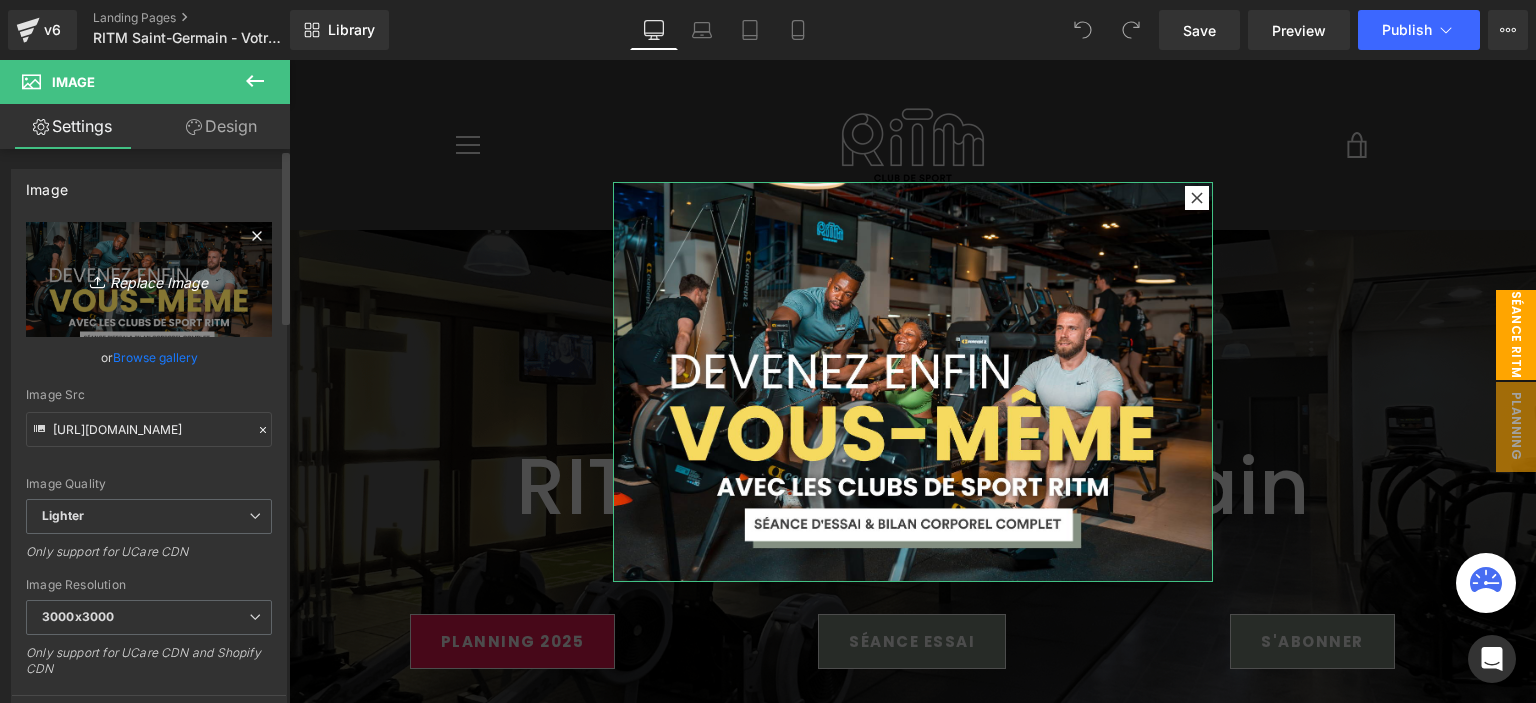 click on "Replace Image" at bounding box center (149, 279) 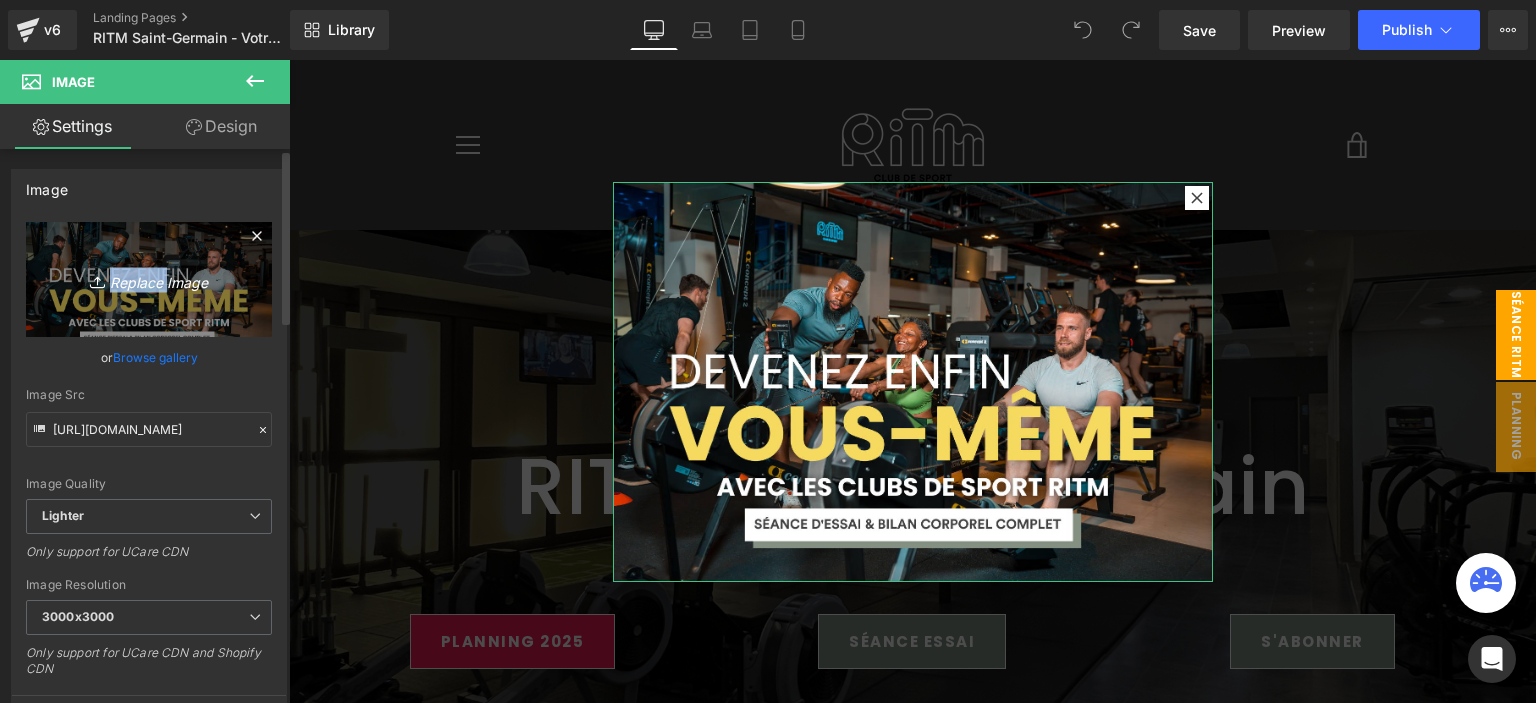 type on "C:\fakepath\pop up (8).png" 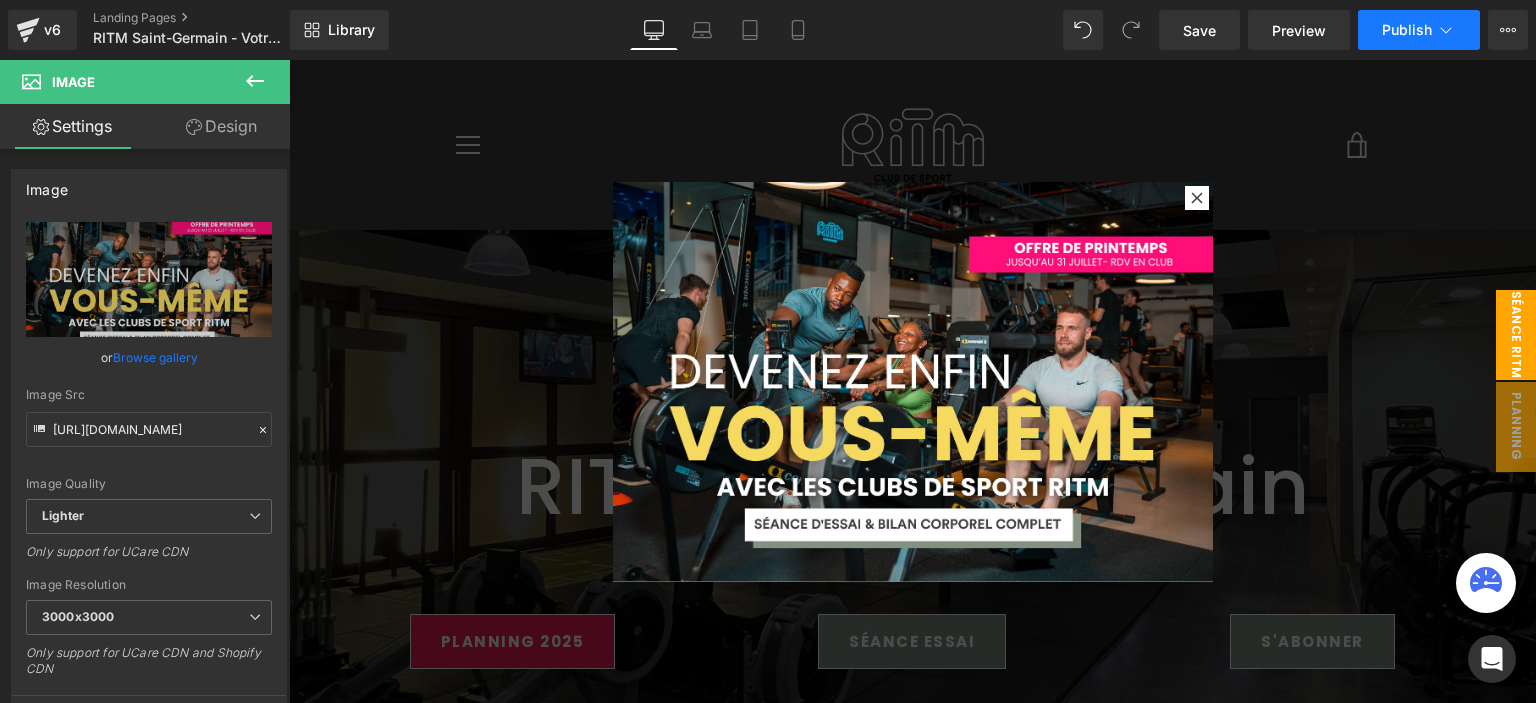 click on "Publish" at bounding box center [1407, 30] 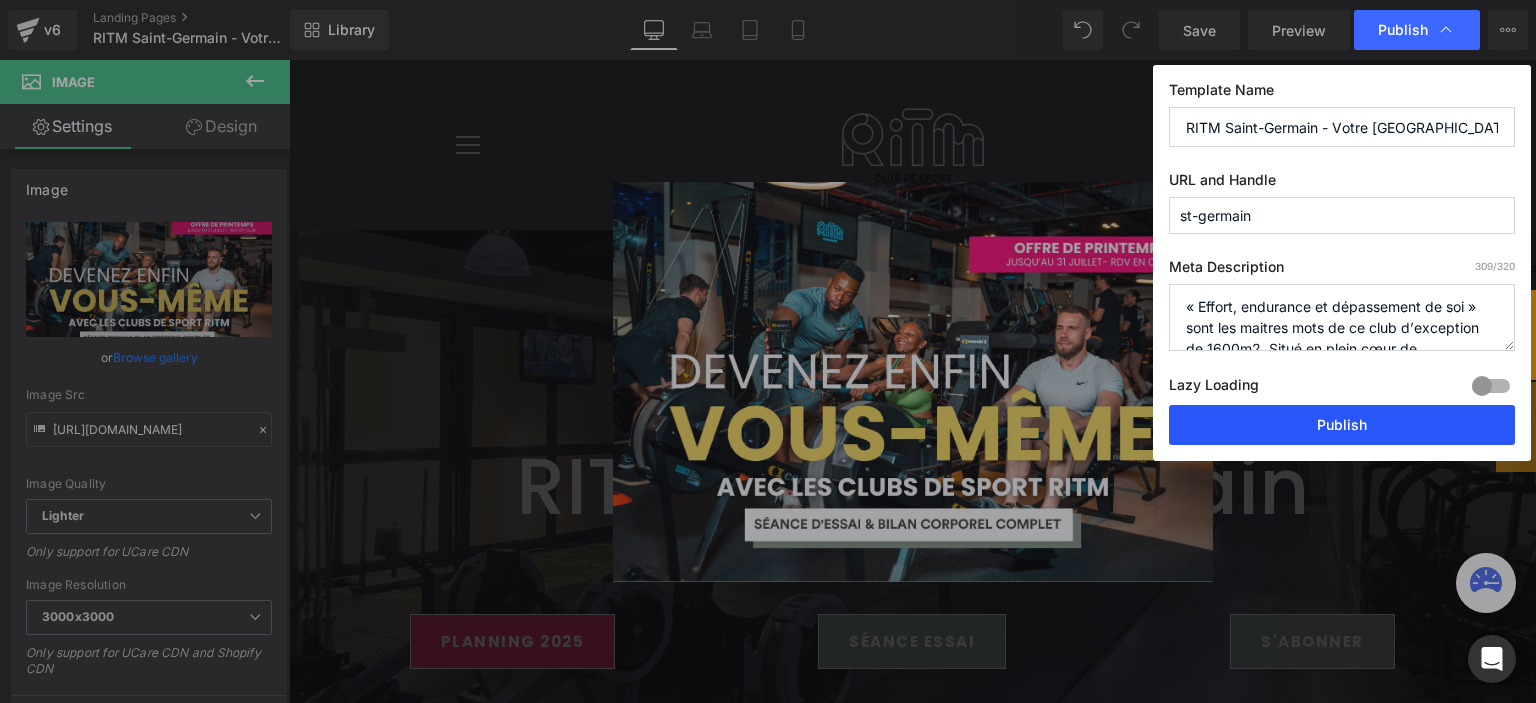 click on "Publish" at bounding box center [1342, 425] 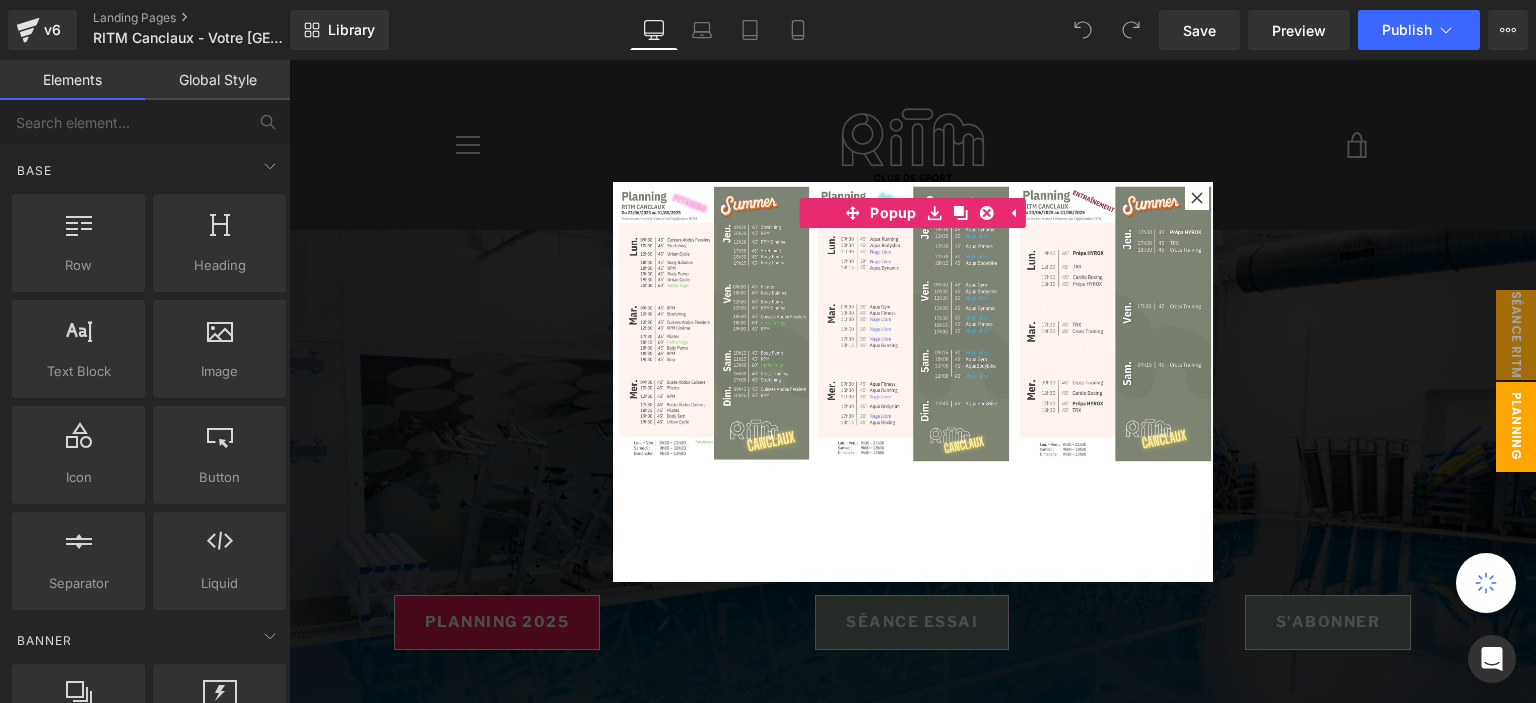 scroll, scrollTop: 0, scrollLeft: 0, axis: both 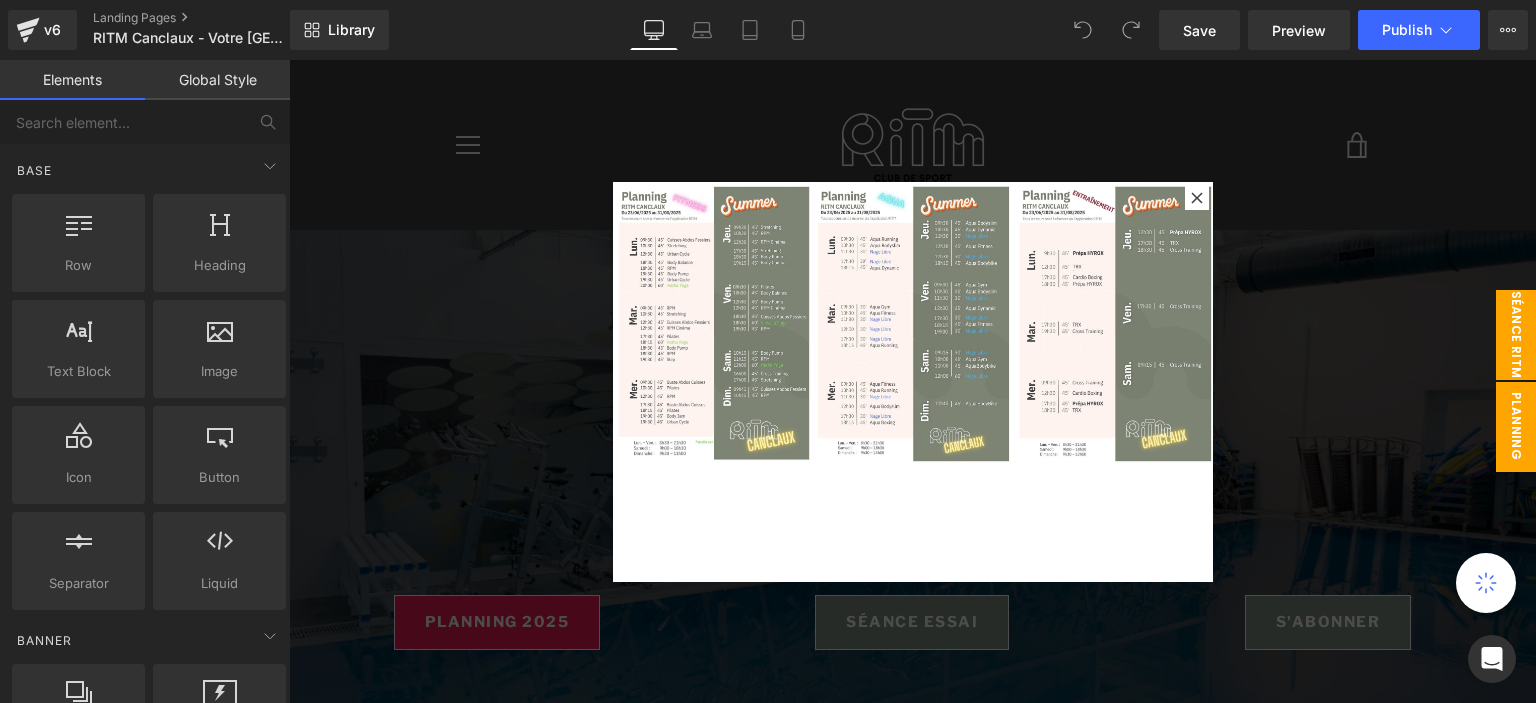 click on "séance ritm" at bounding box center [1516, 335] 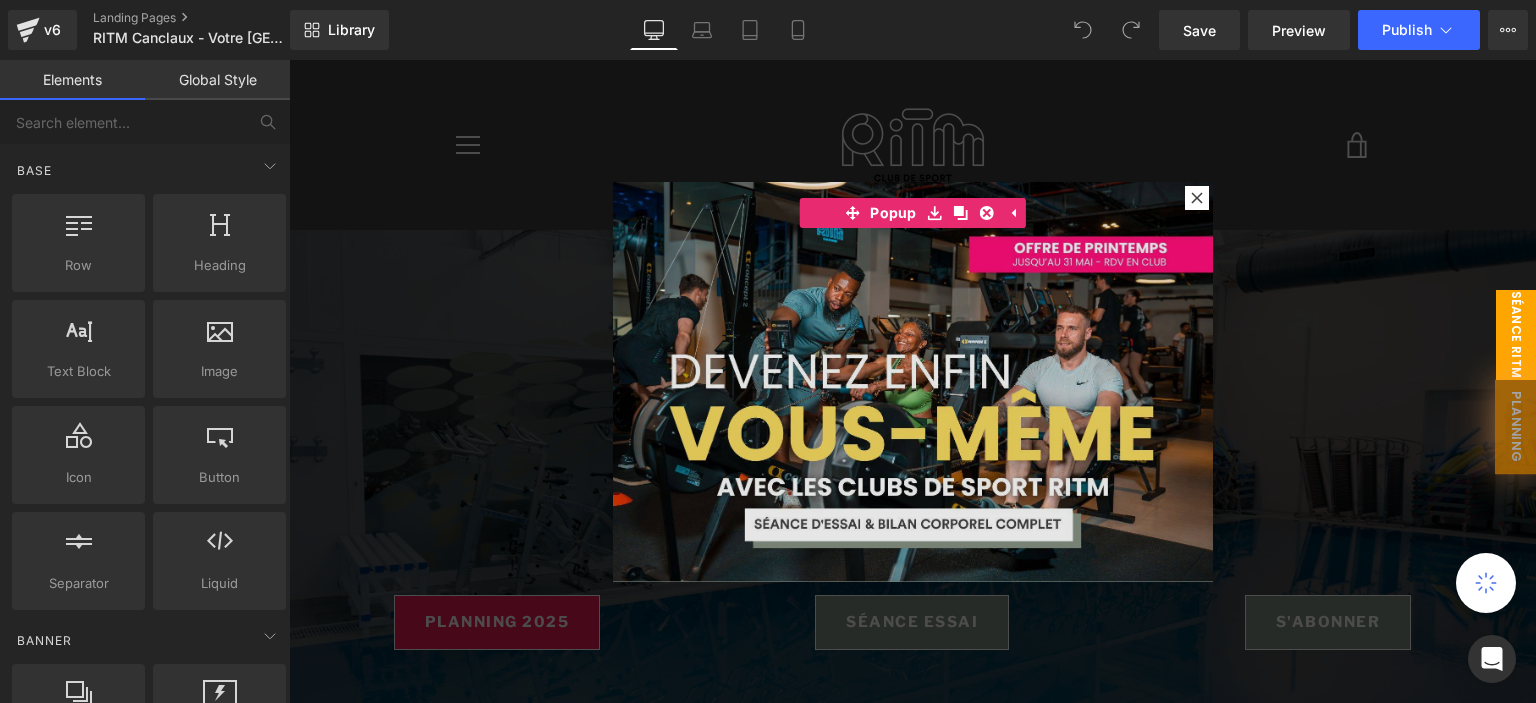click at bounding box center [913, 382] 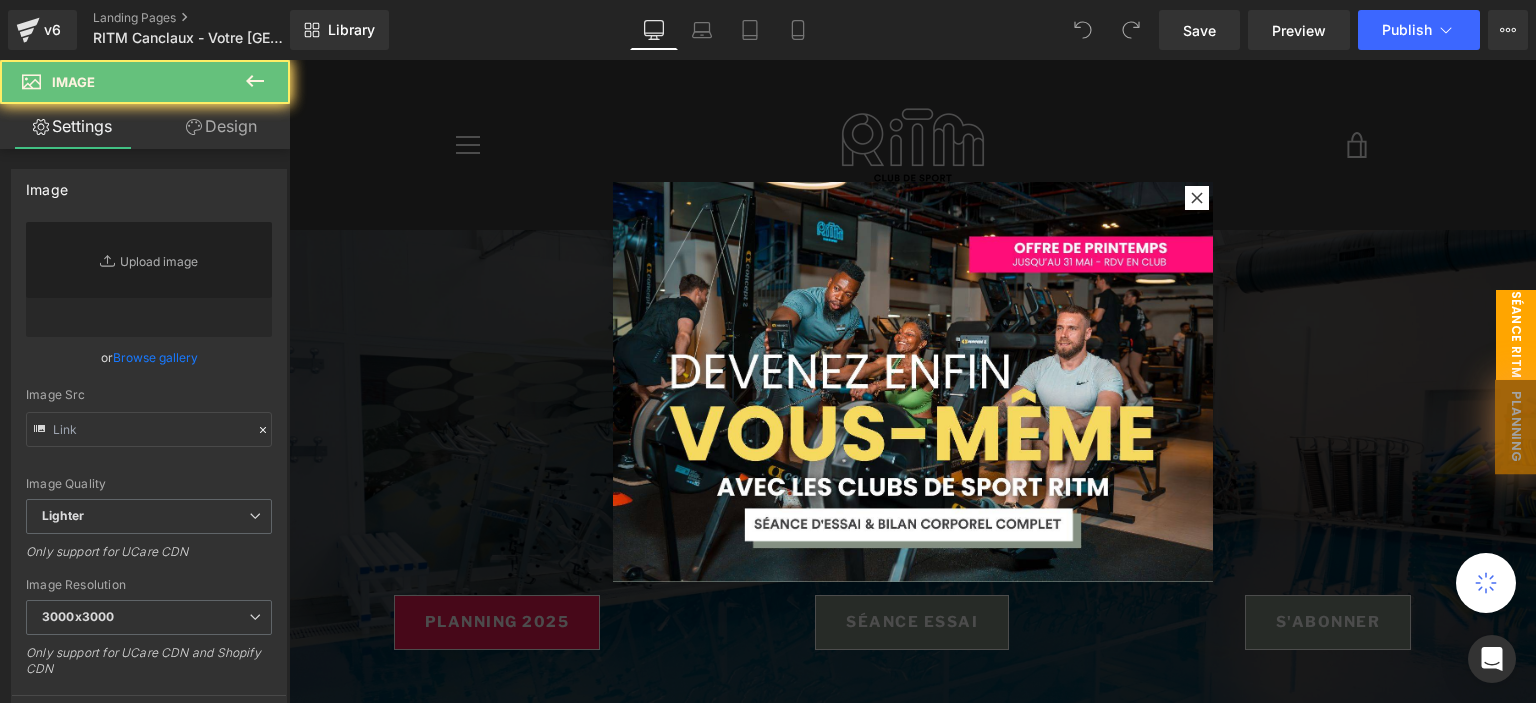 type on "https://ucarecdn.com/1c98547b-a13e-4139-892d-712c4a69d11e/-/format/auto/-/preview/3000x3000/-/quality/lighter/pop%20up.jpg" 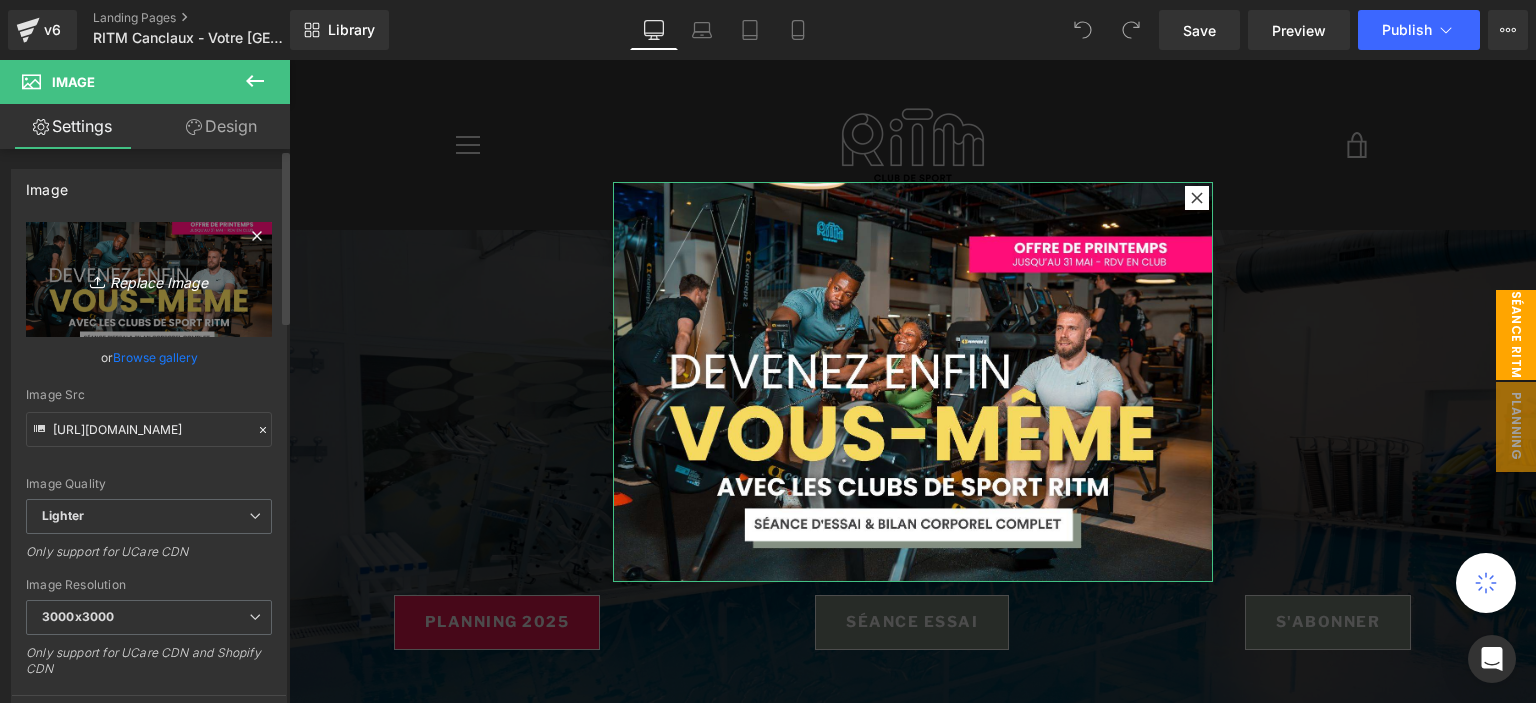 click on "Replace Image" at bounding box center [149, 279] 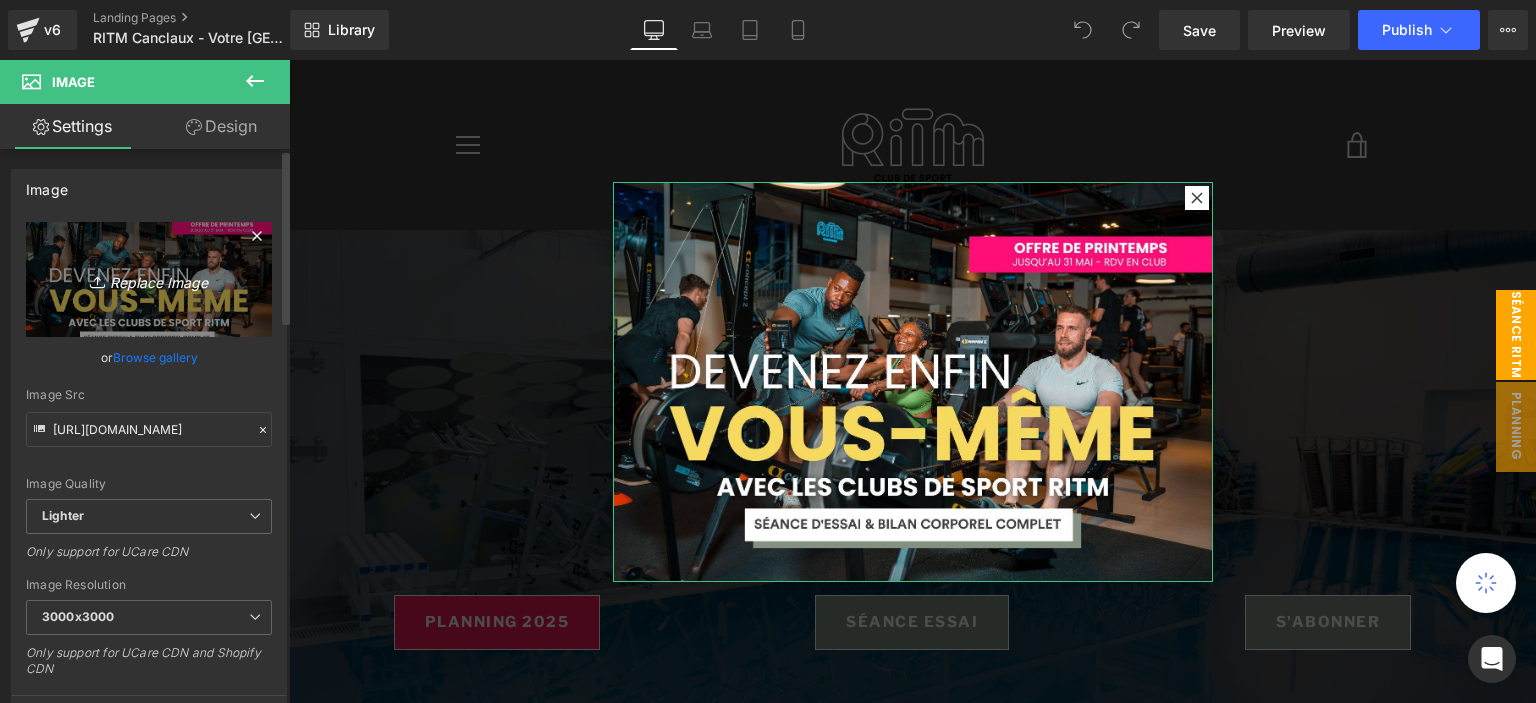 type on "C:\fakepath\pop up (8).png" 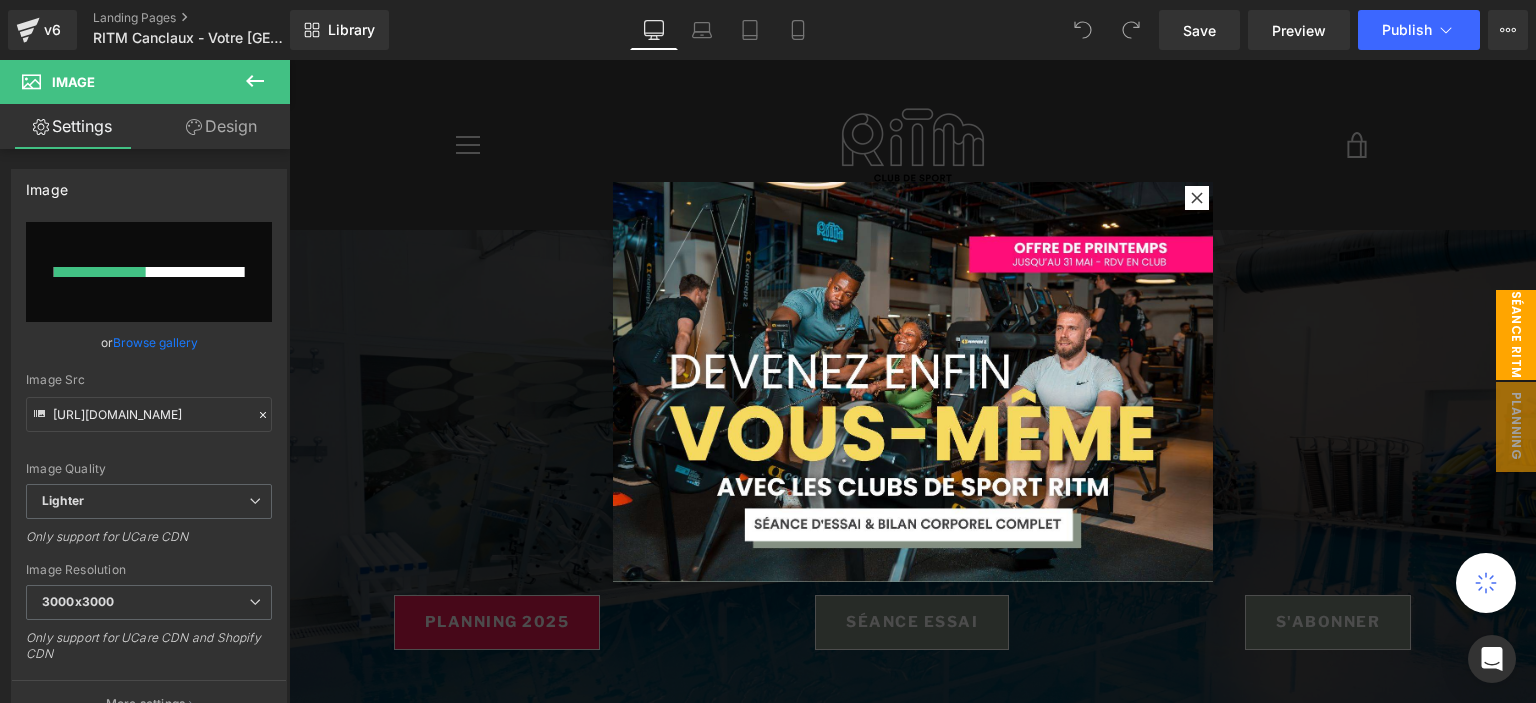 type 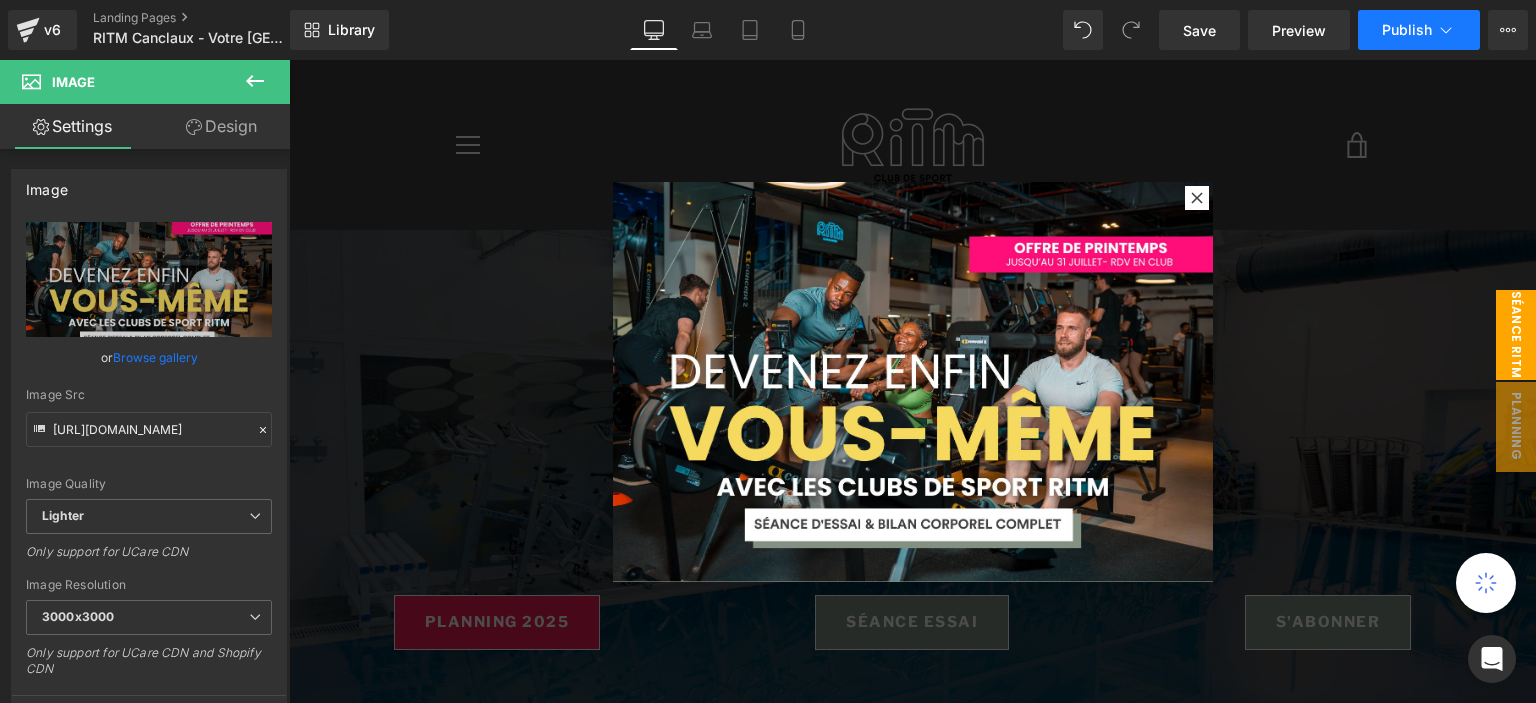 click on "Publish" at bounding box center (1407, 30) 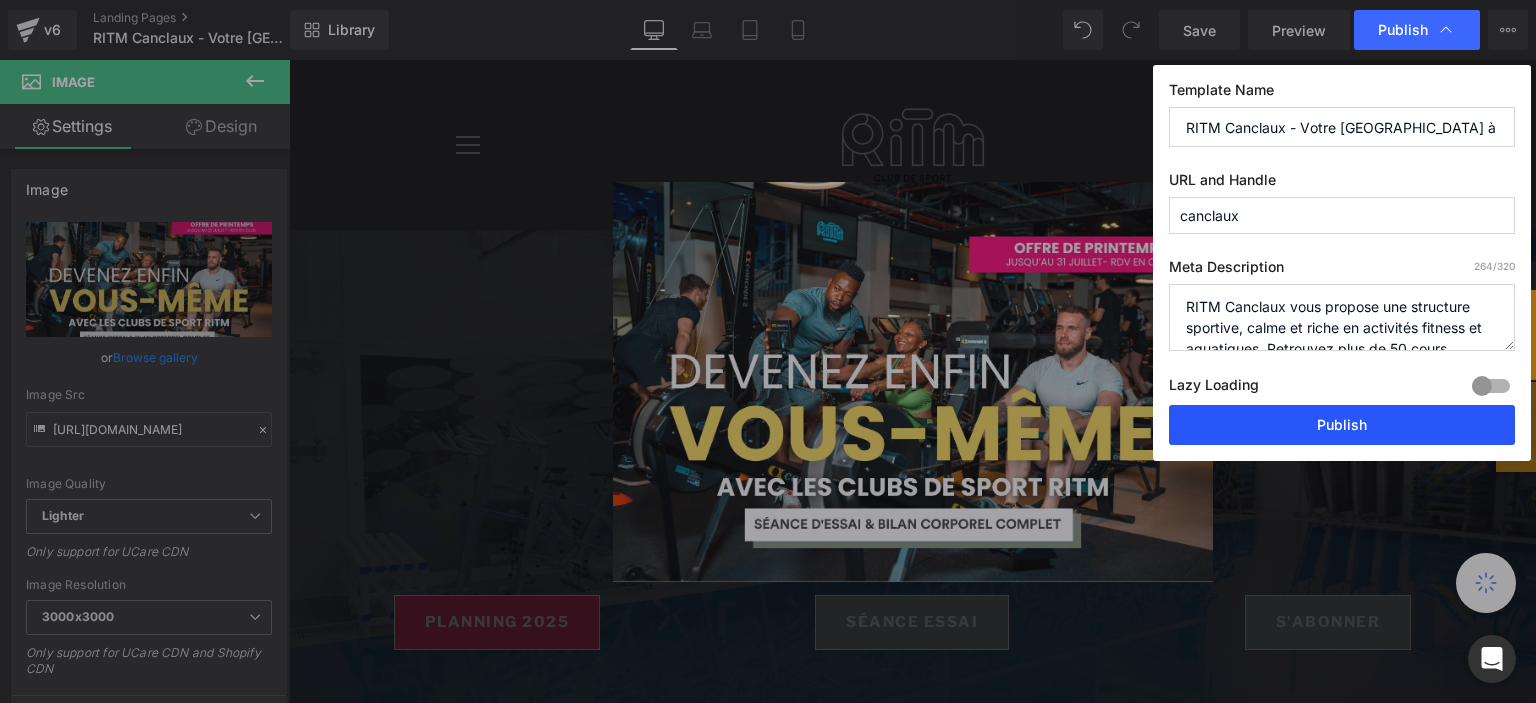 click on "Publish" at bounding box center (1342, 425) 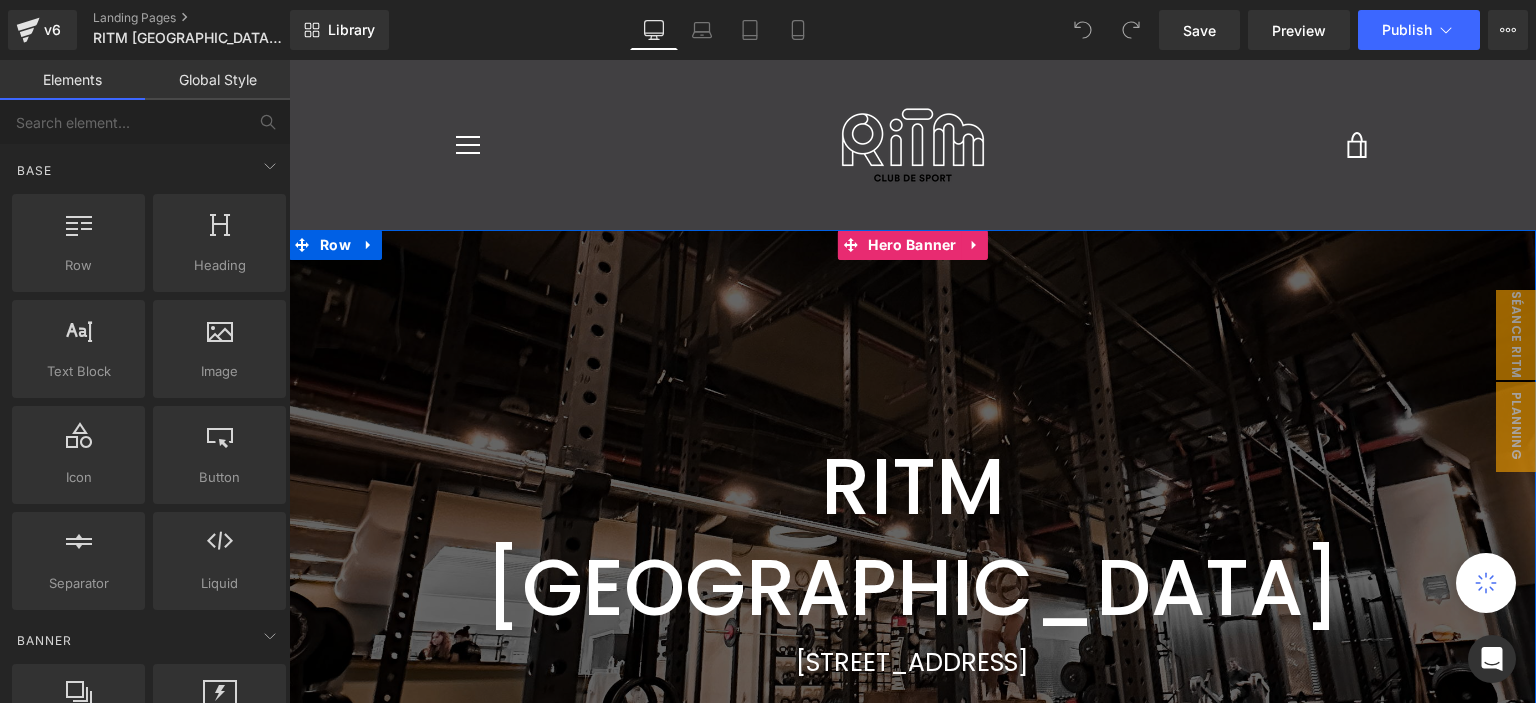 scroll, scrollTop: 0, scrollLeft: 0, axis: both 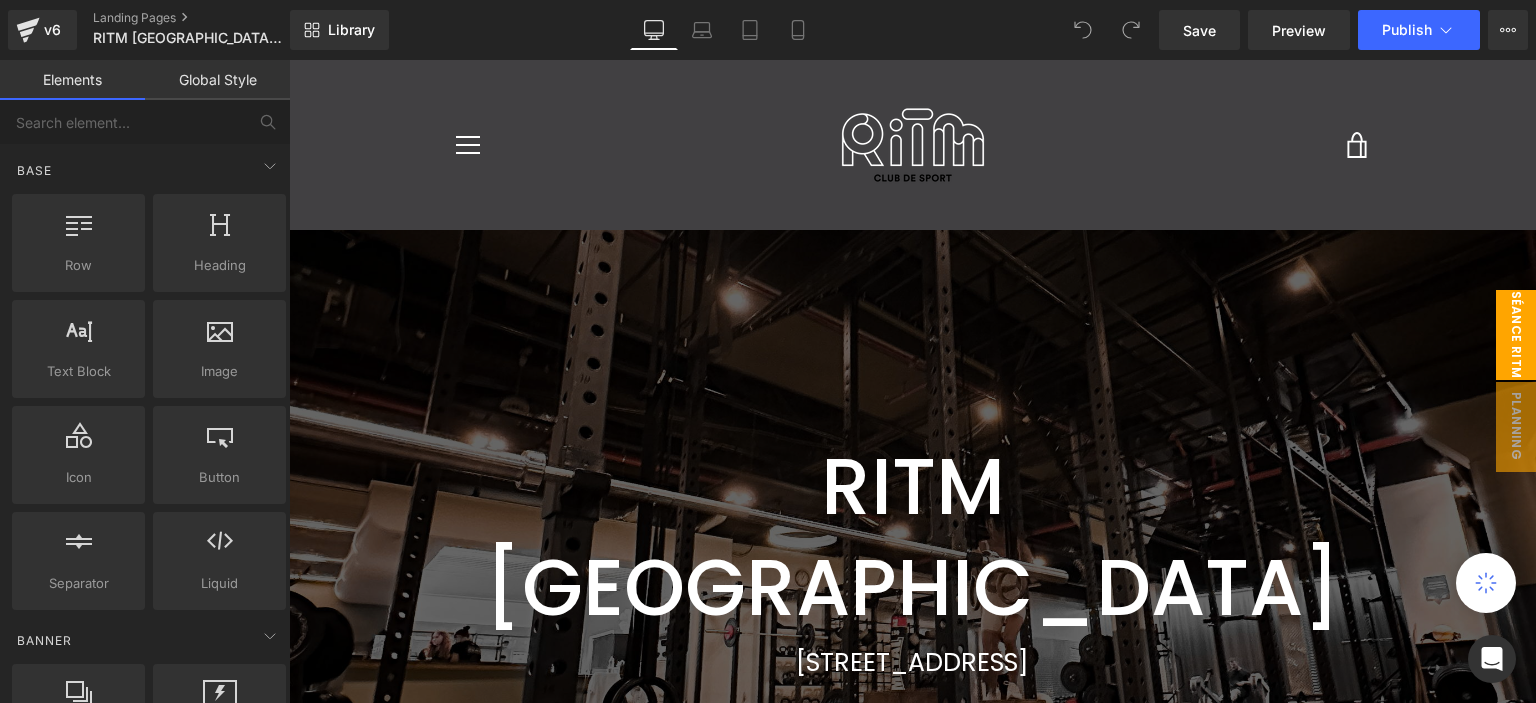 click on "séance ritm" at bounding box center (1516, 335) 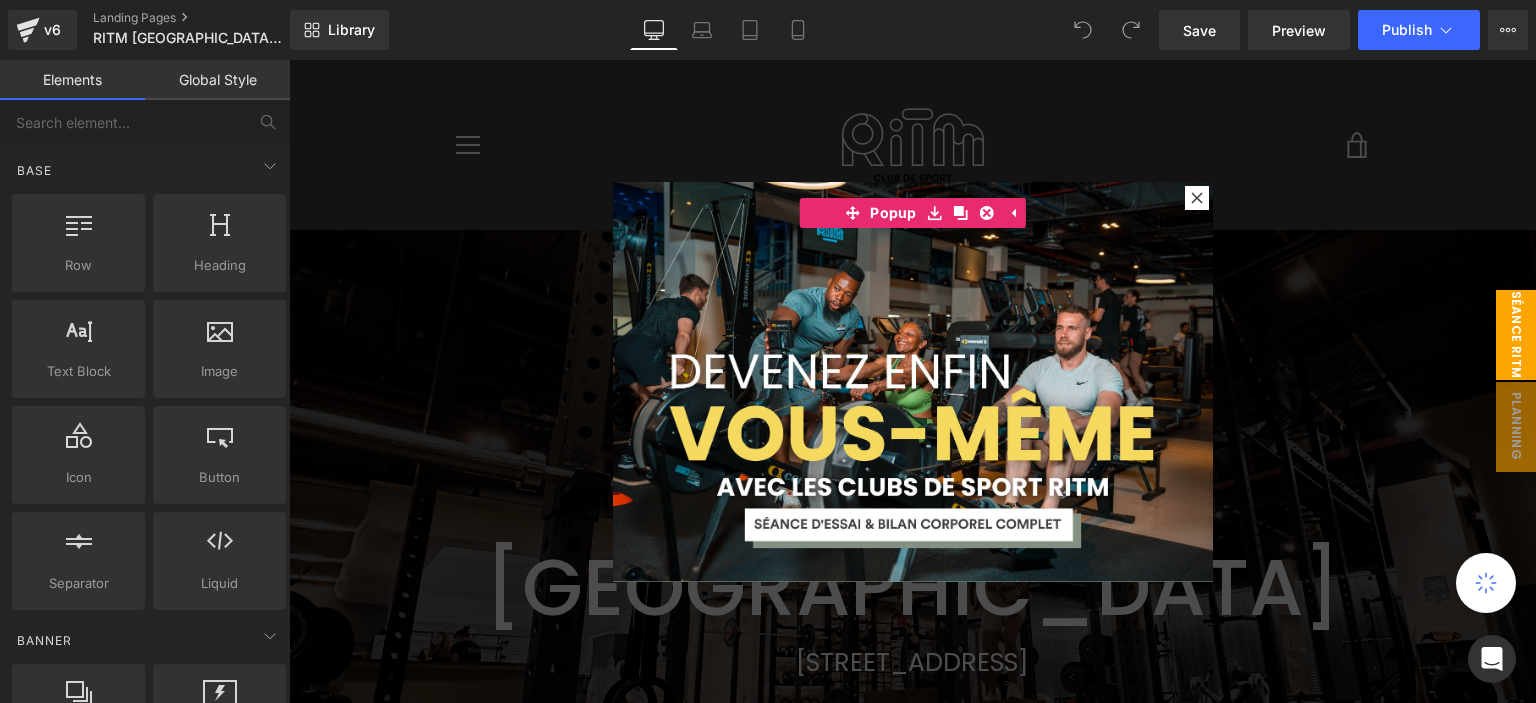 click on "Image" at bounding box center [928, 398] 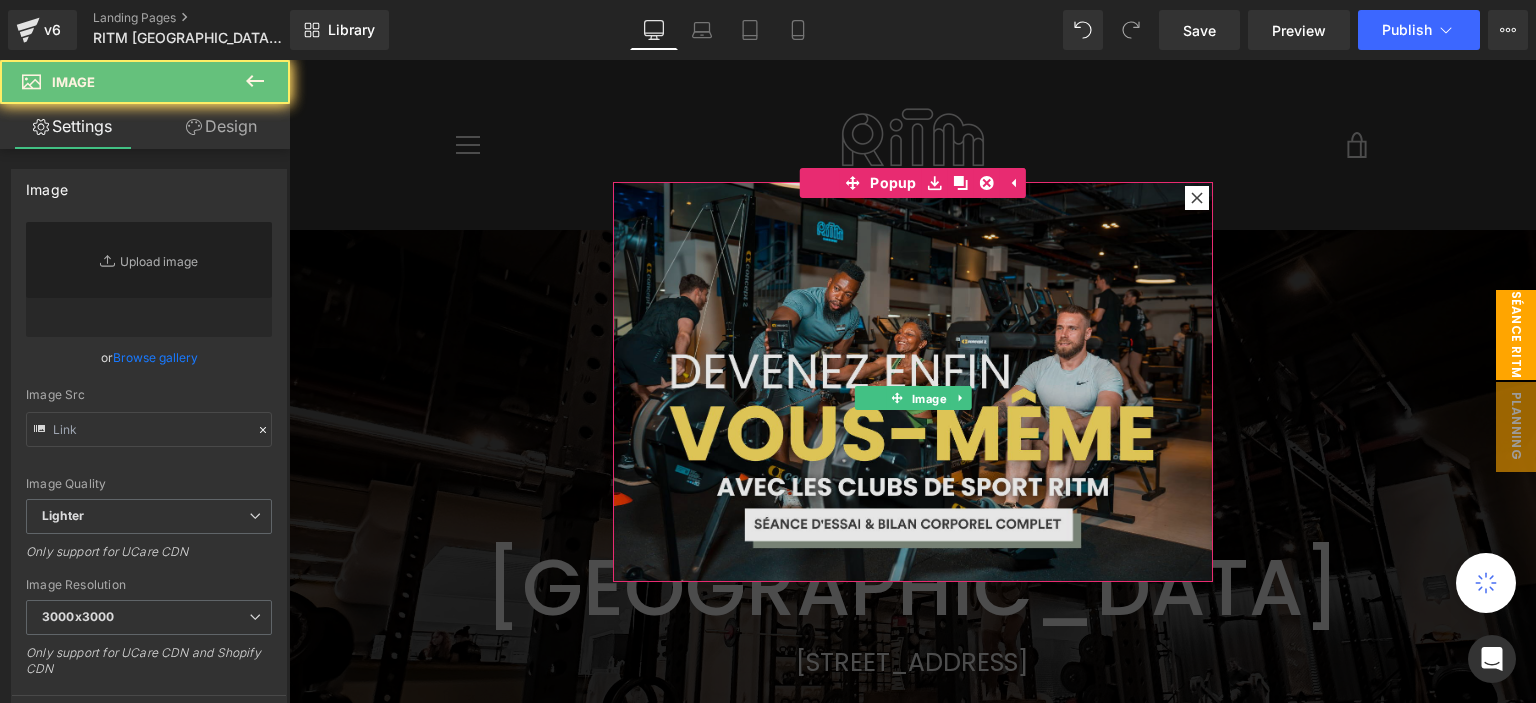 type on "https://ucarecdn.com/3298cf0c-86b6-45c3-b61c-4565d3cc45b4/-/format/auto/-/preview/3000x3000/-/quality/lighter/pop%20up%20_7_.png" 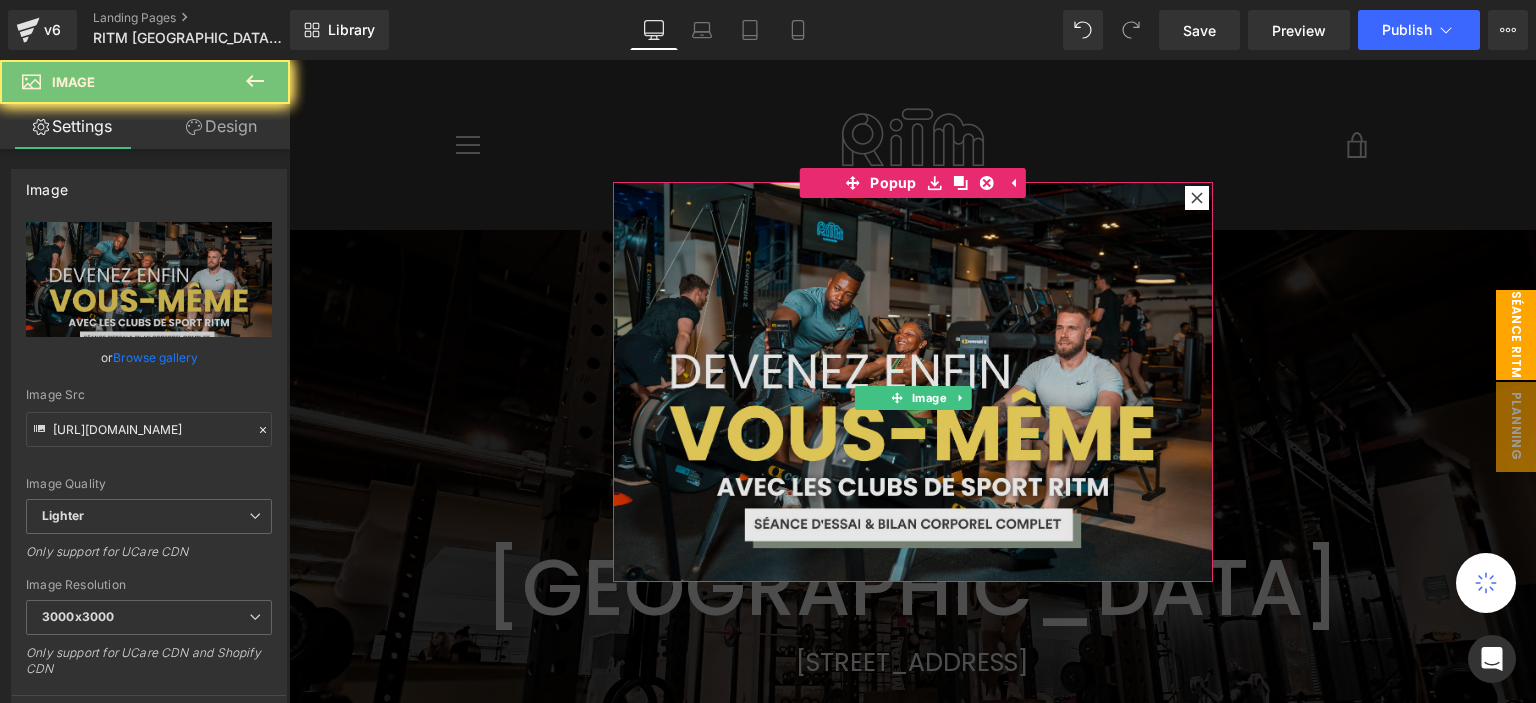 click at bounding box center (913, 382) 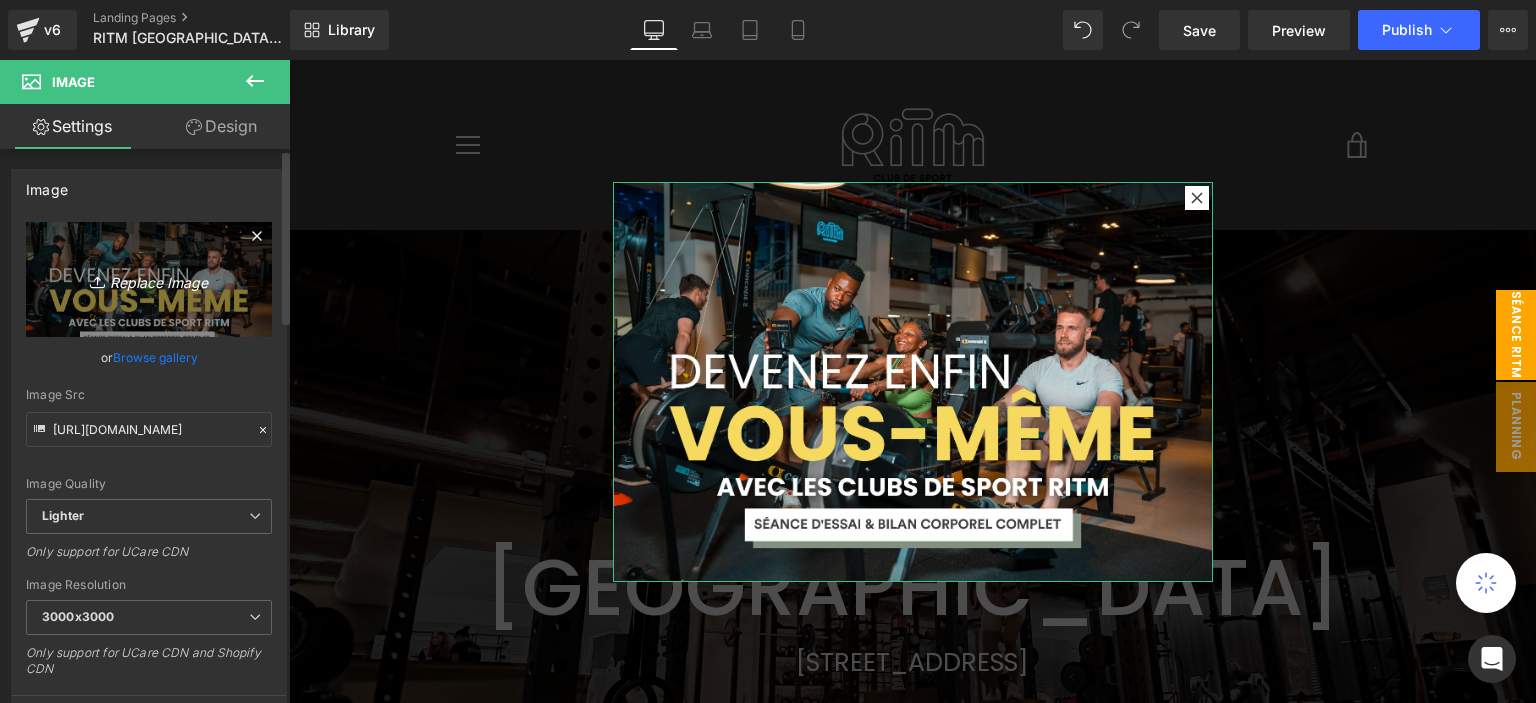 click on "Replace Image" at bounding box center [149, 279] 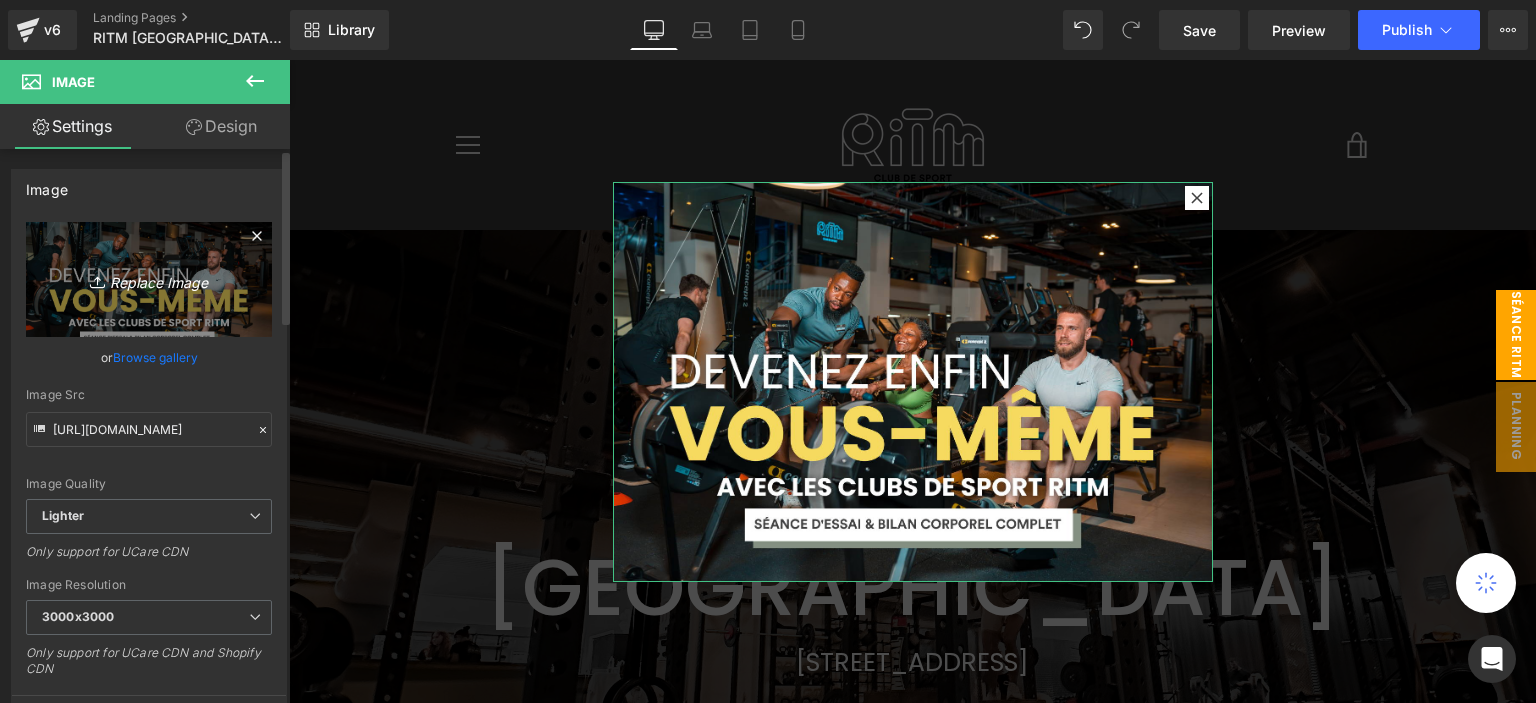 type on "C:\fakepath\pop up (8).png" 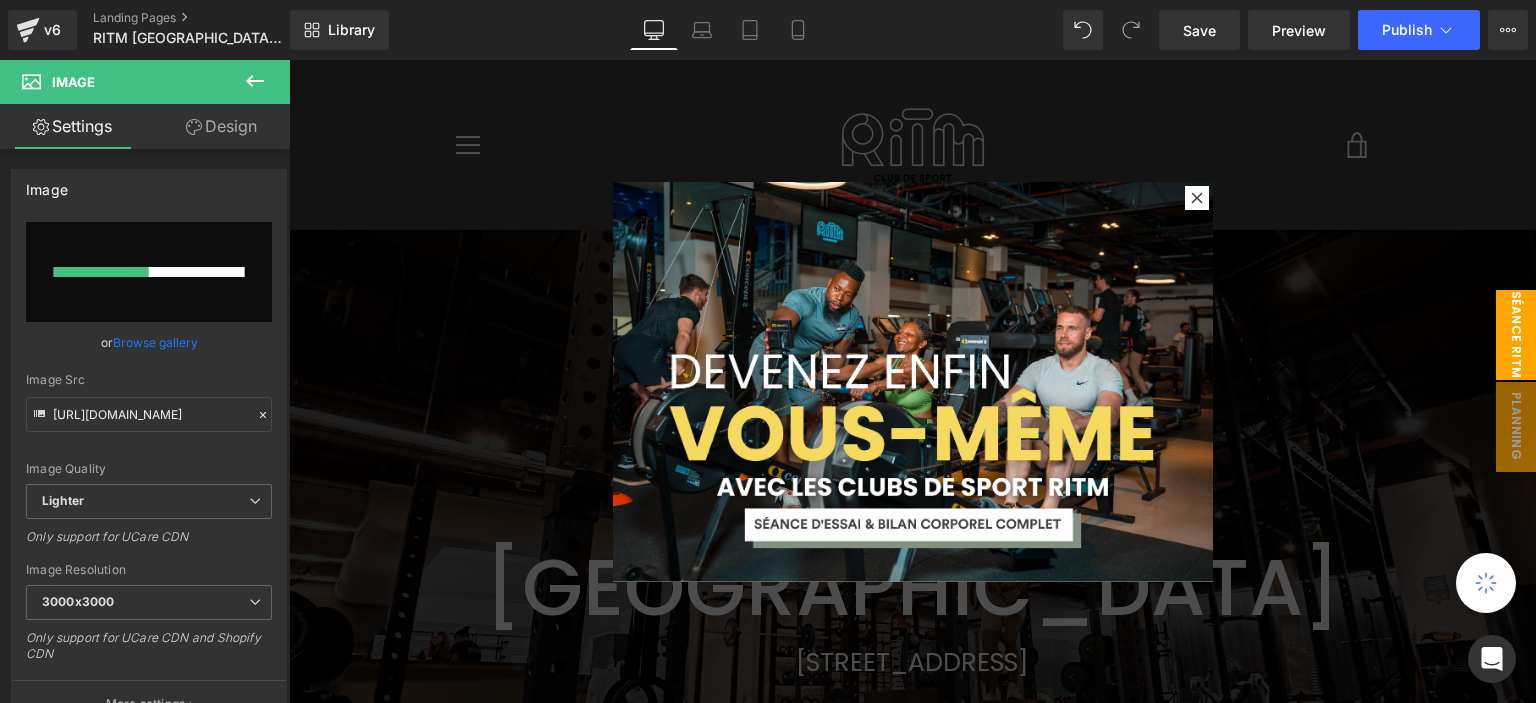 type 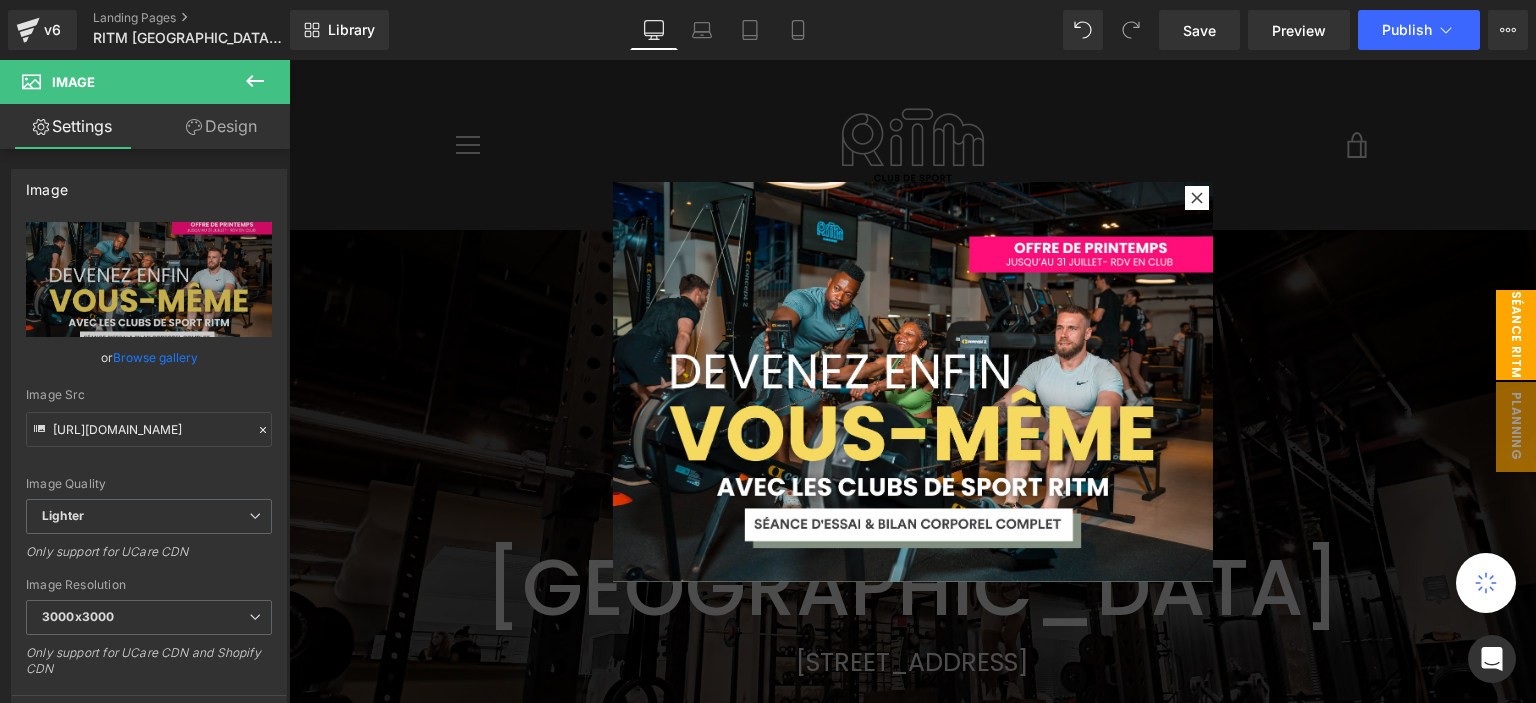click on "Save Preview Publish Scheduled View Live Page View with current Template Save Template to Library Schedule Publish  Optimize  Publish Settings Shortcuts  Your page can’t be published   You've reached the maximum number of published pages on your plan  (0/0).  You need to upgrade your plan or unpublish all your pages to get 1 publish slot.   Unpublish pages   Upgrade plan" at bounding box center (1343, 30) 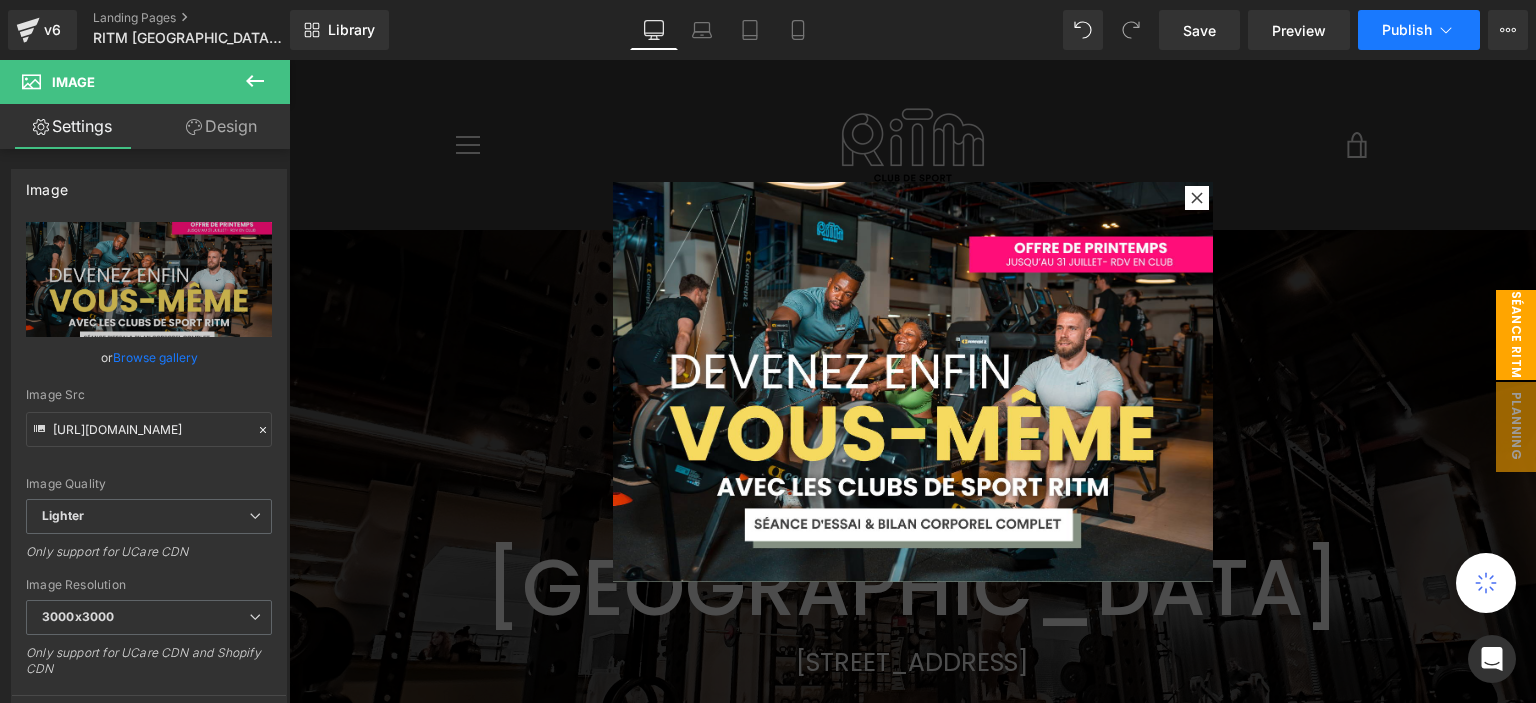 click on "Publish" at bounding box center (1407, 30) 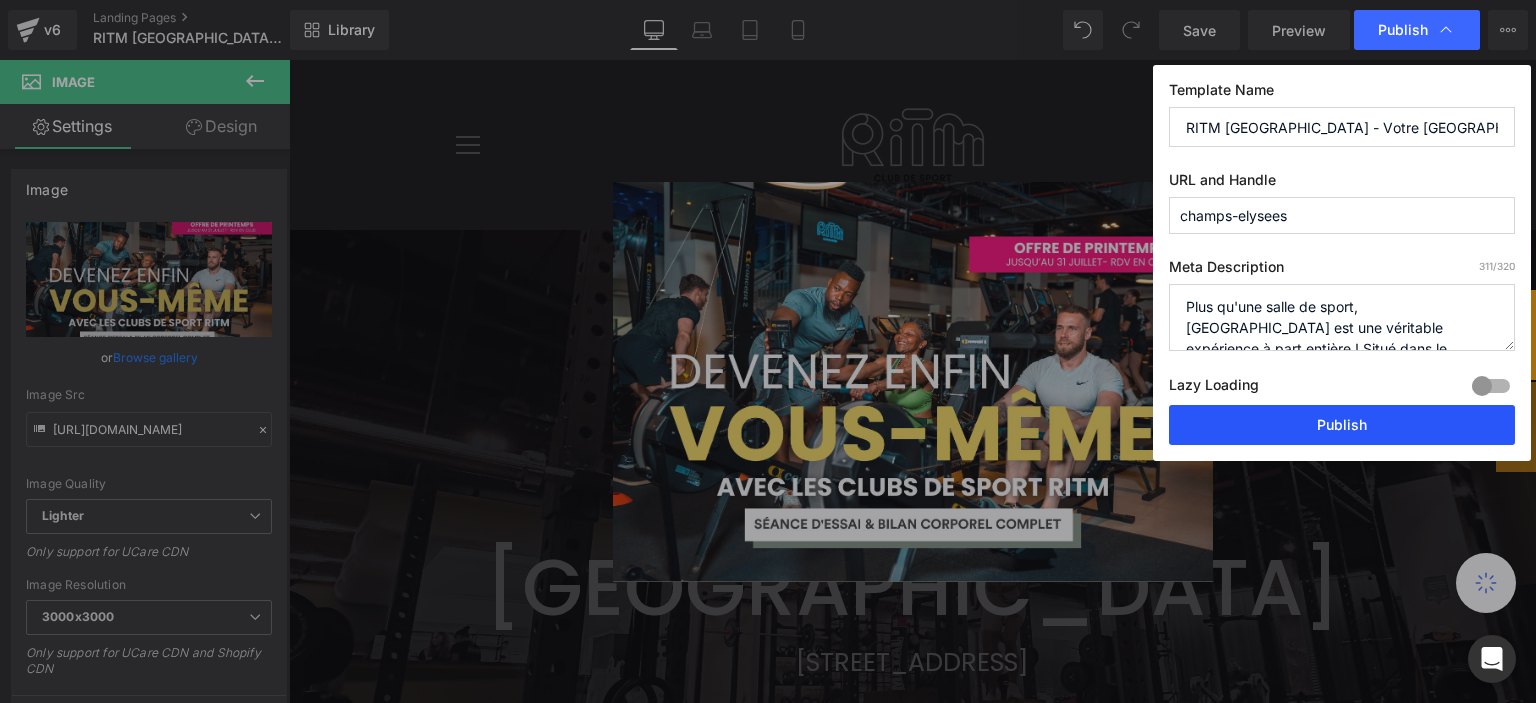 click on "Publish" at bounding box center [1342, 425] 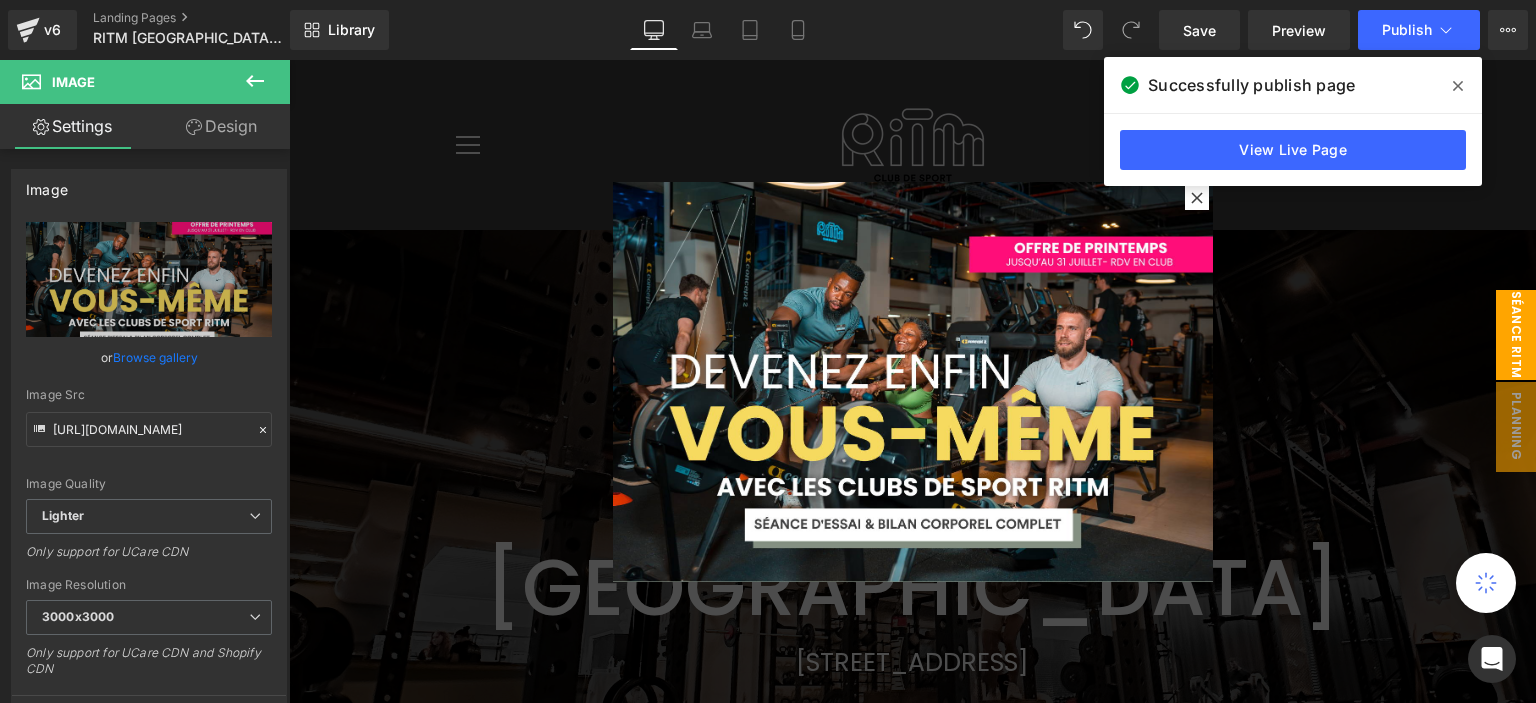 click at bounding box center (1458, 86) 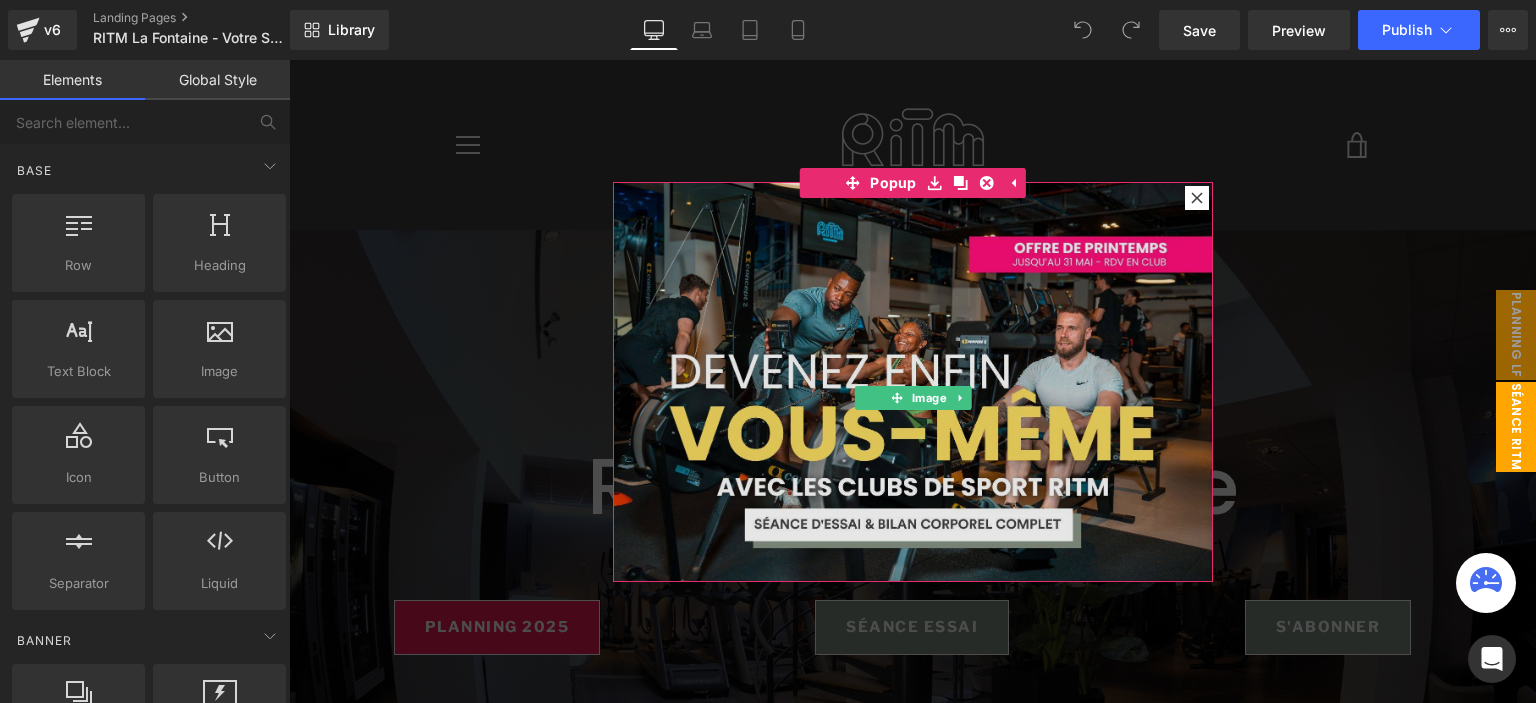 scroll, scrollTop: 0, scrollLeft: 0, axis: both 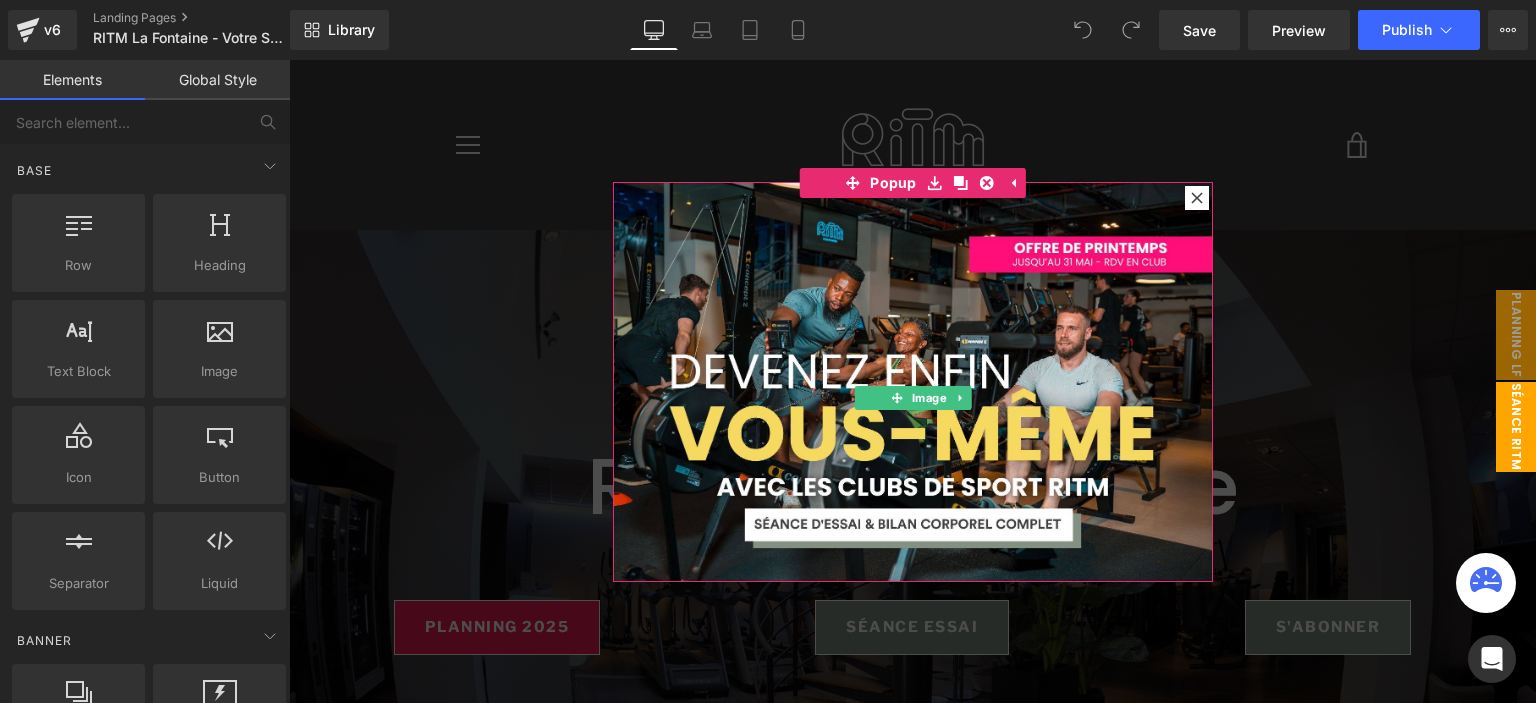 click at bounding box center (913, 382) 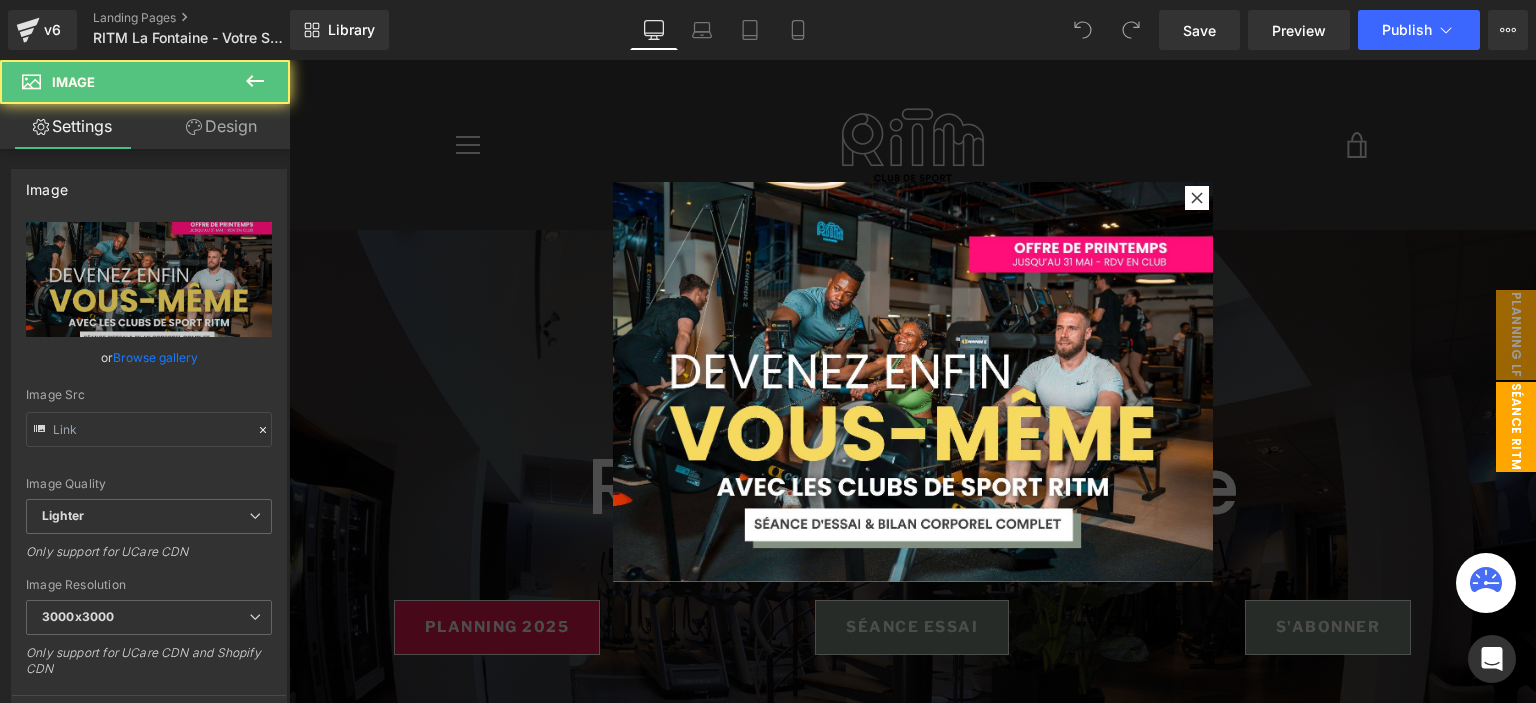type on "[URL][DOMAIN_NAME]" 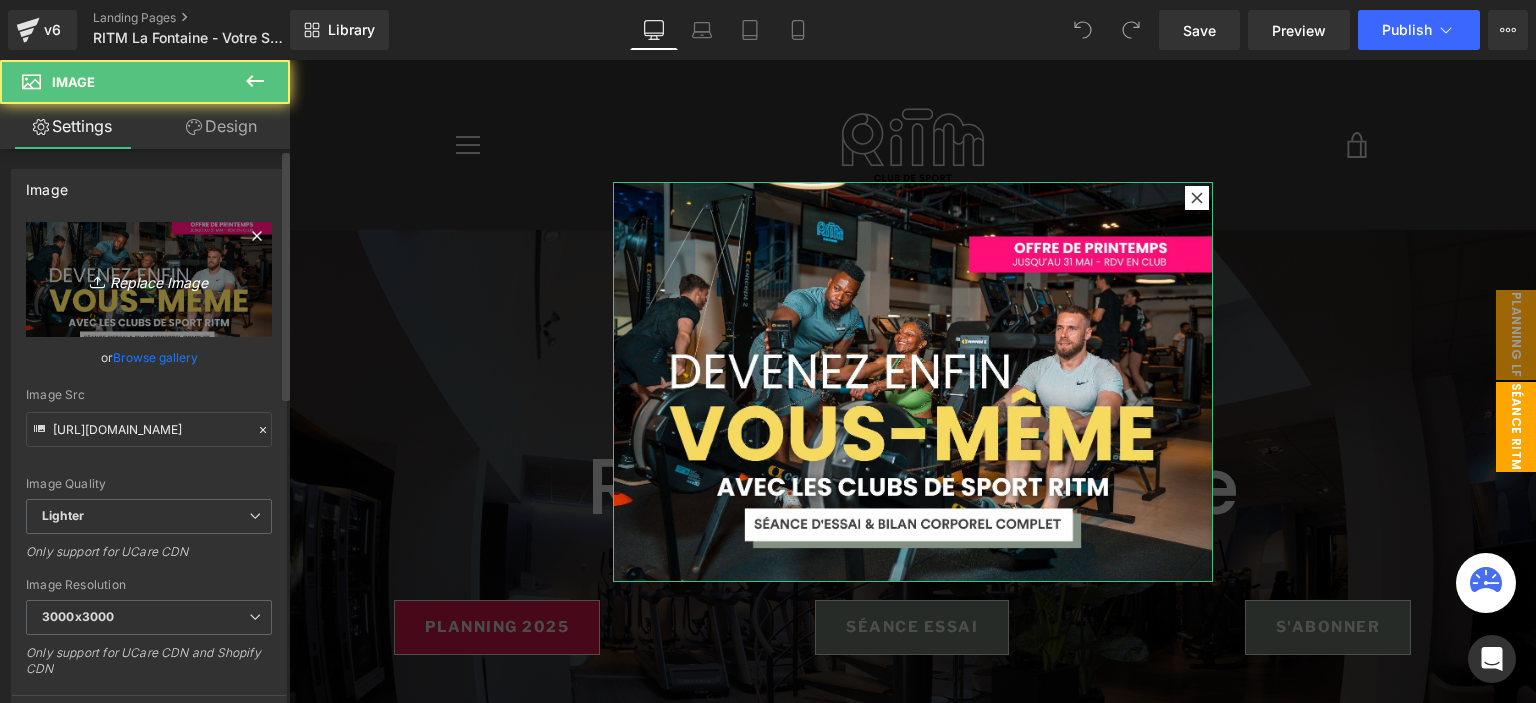 click on "Replace Image" at bounding box center (149, 279) 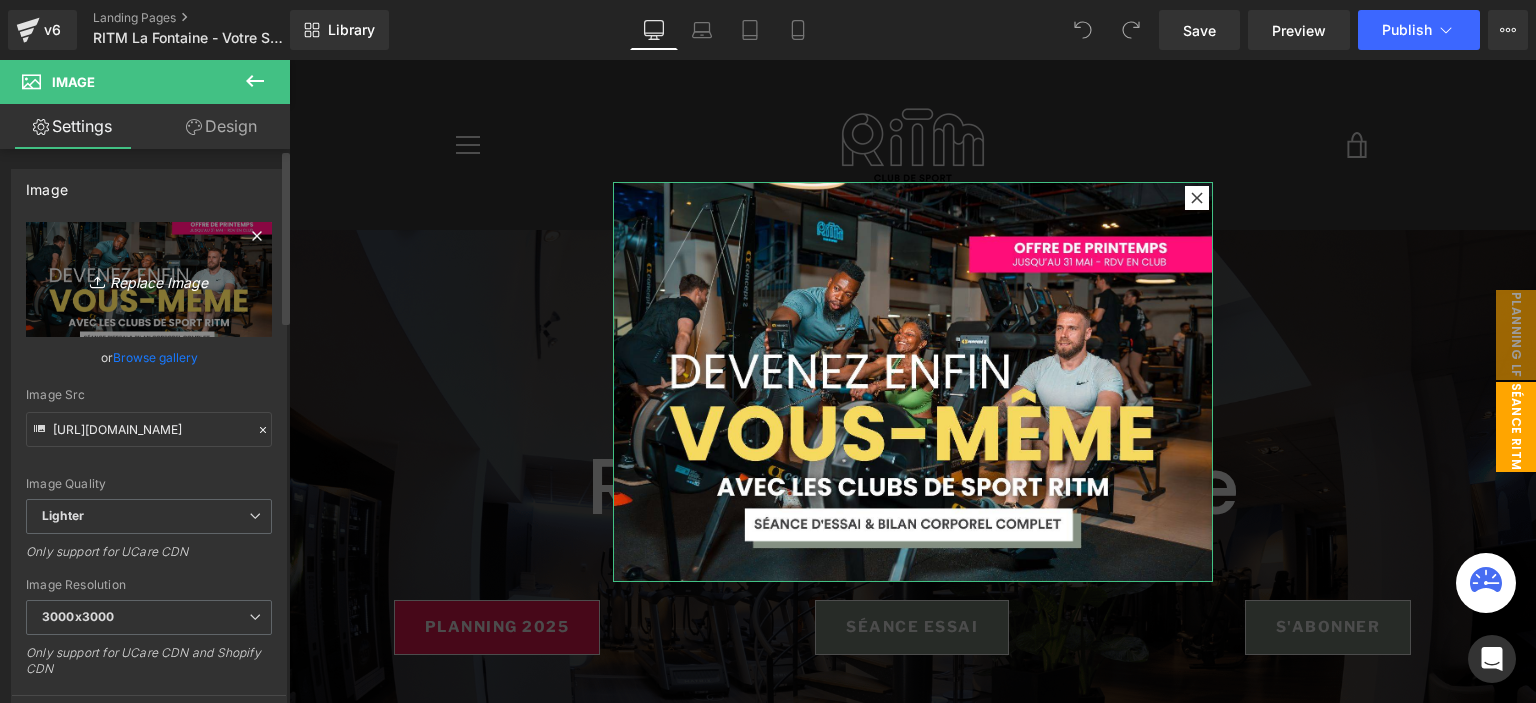 type on "C:\fakepath\pop up (8).png" 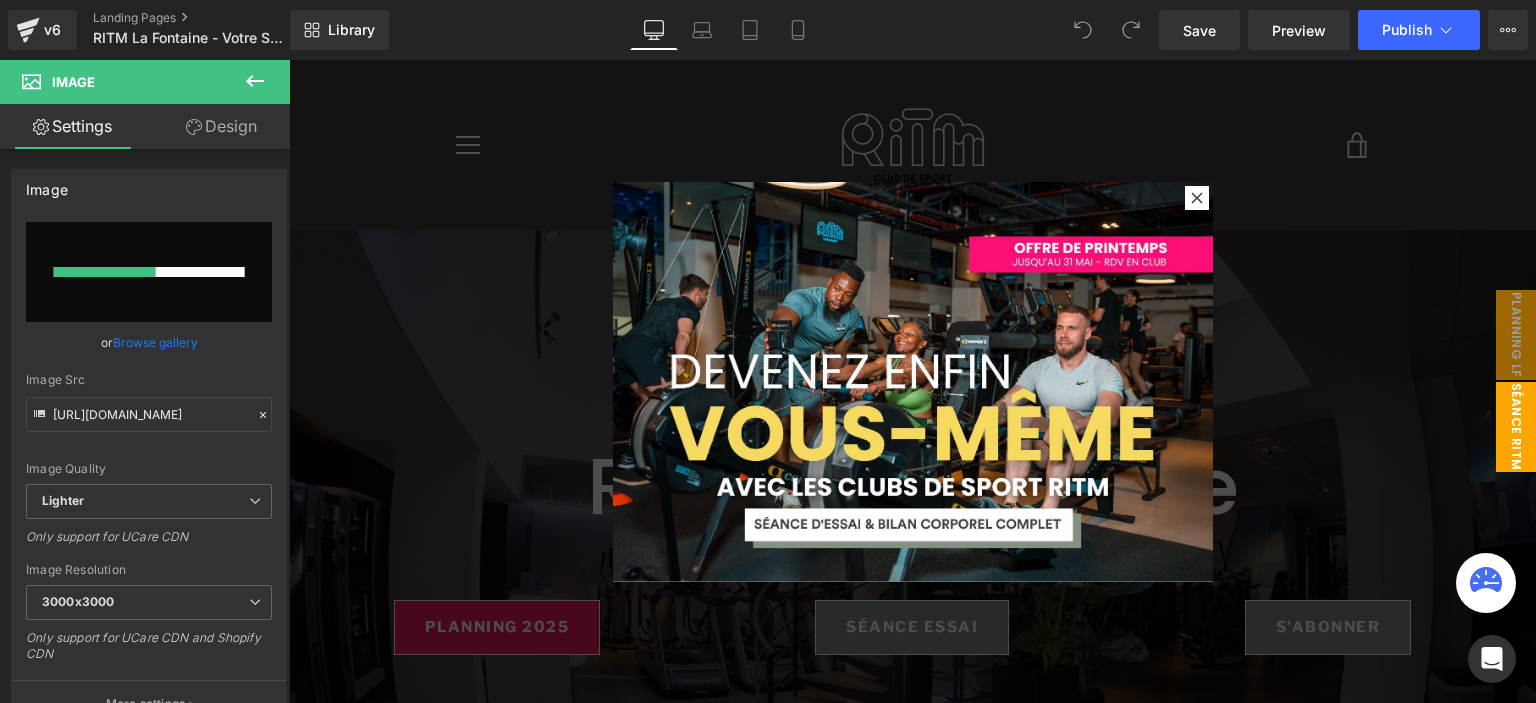 type 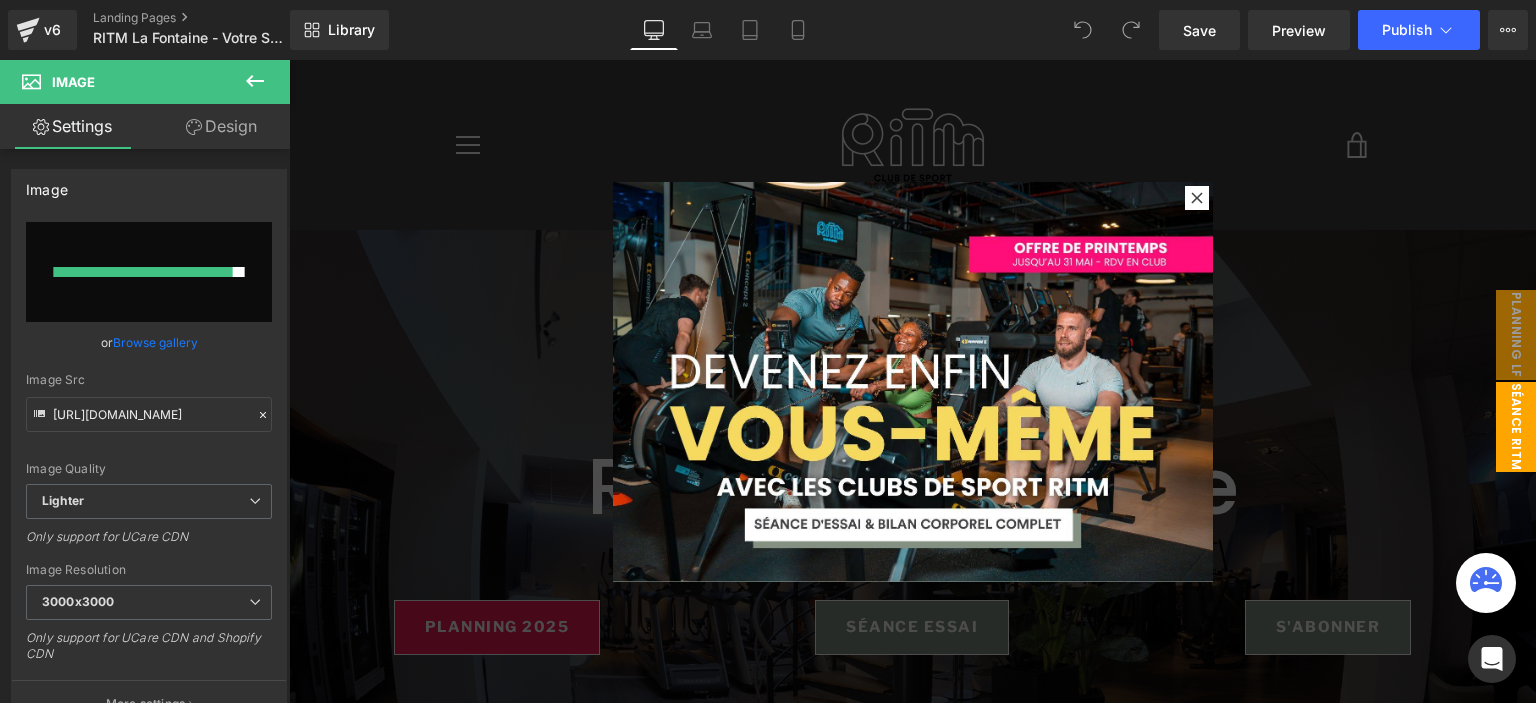 type on "[URL][DOMAIN_NAME]" 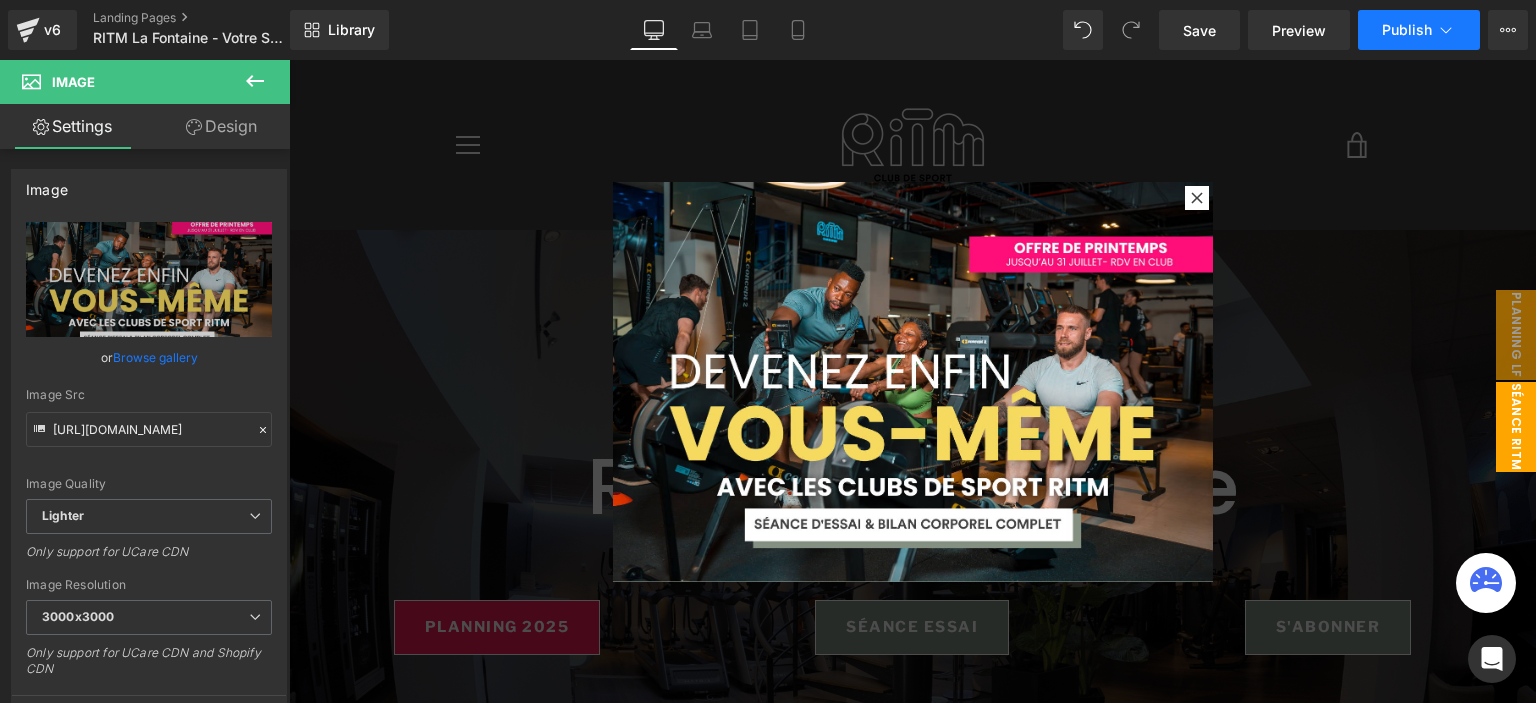 click on "Publish" at bounding box center (1407, 30) 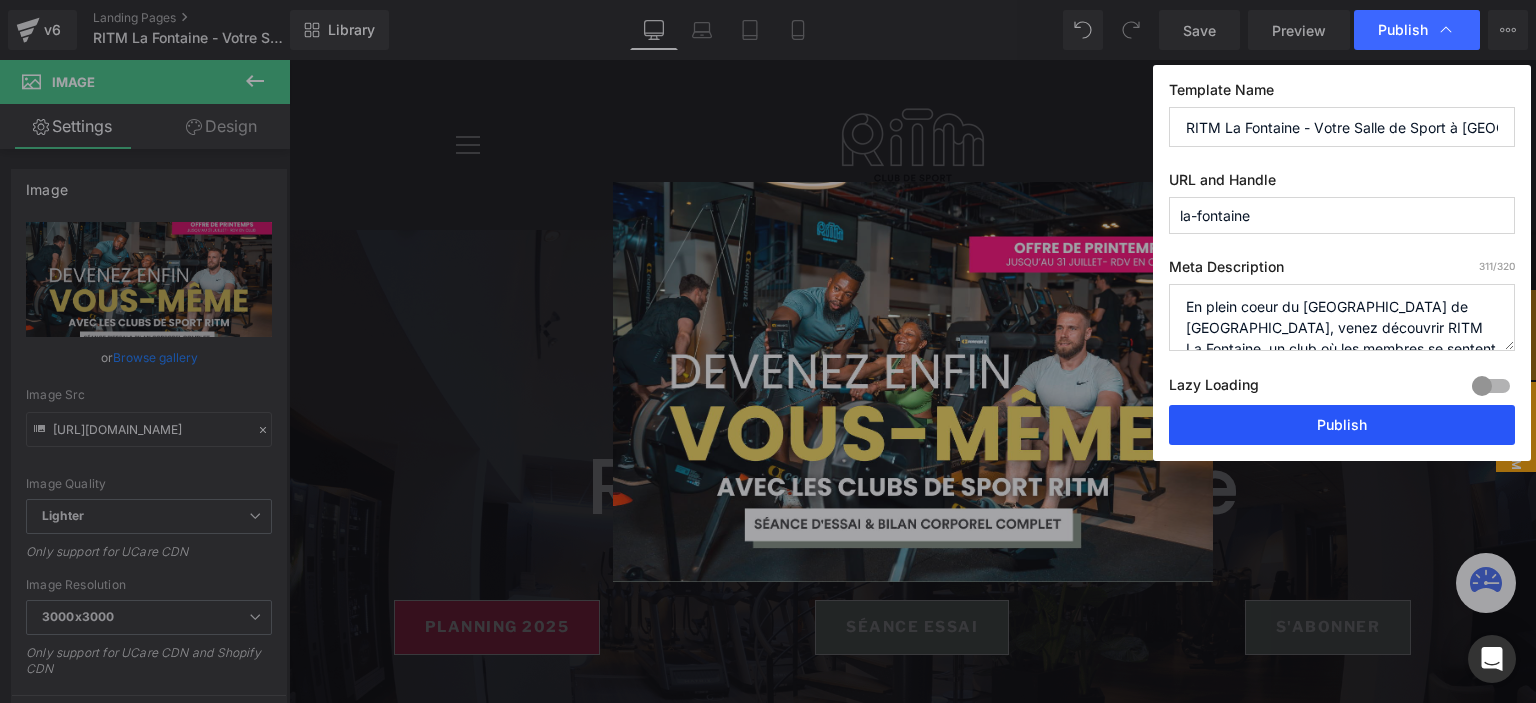 click on "Publish" at bounding box center (1342, 425) 